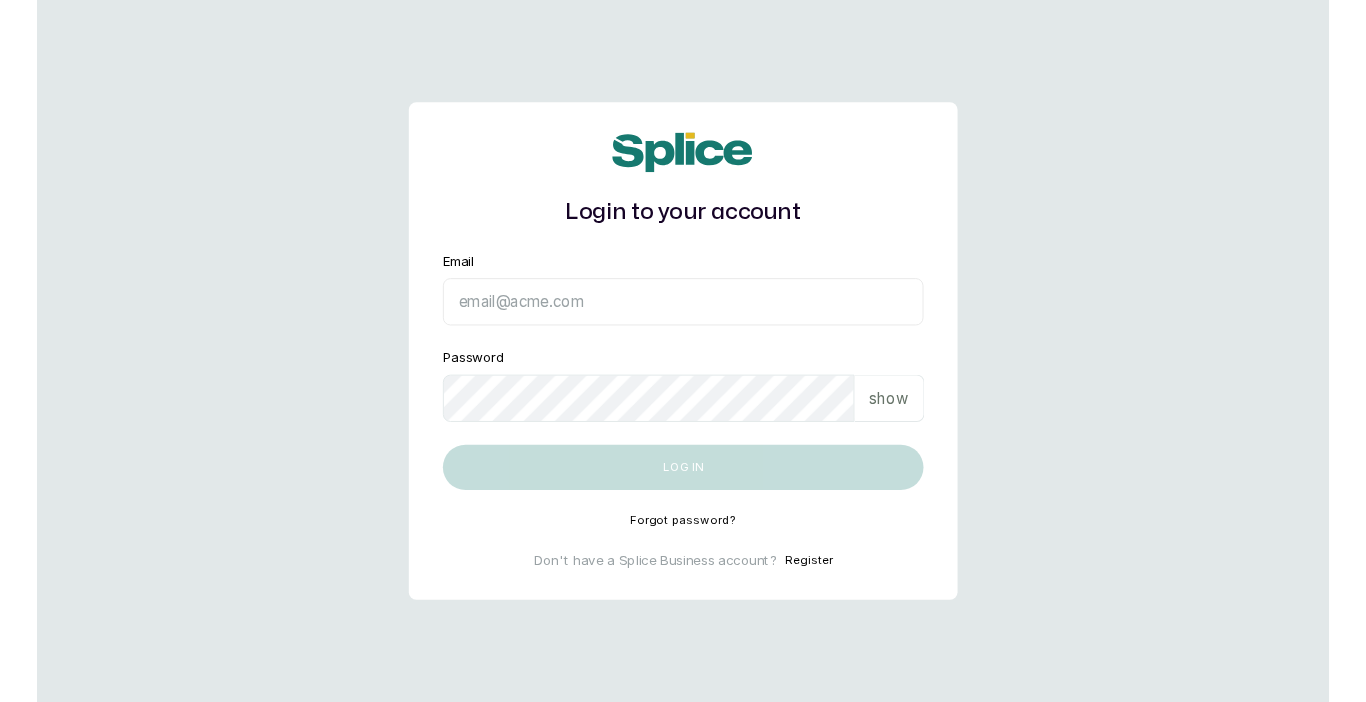 scroll, scrollTop: 0, scrollLeft: 0, axis: both 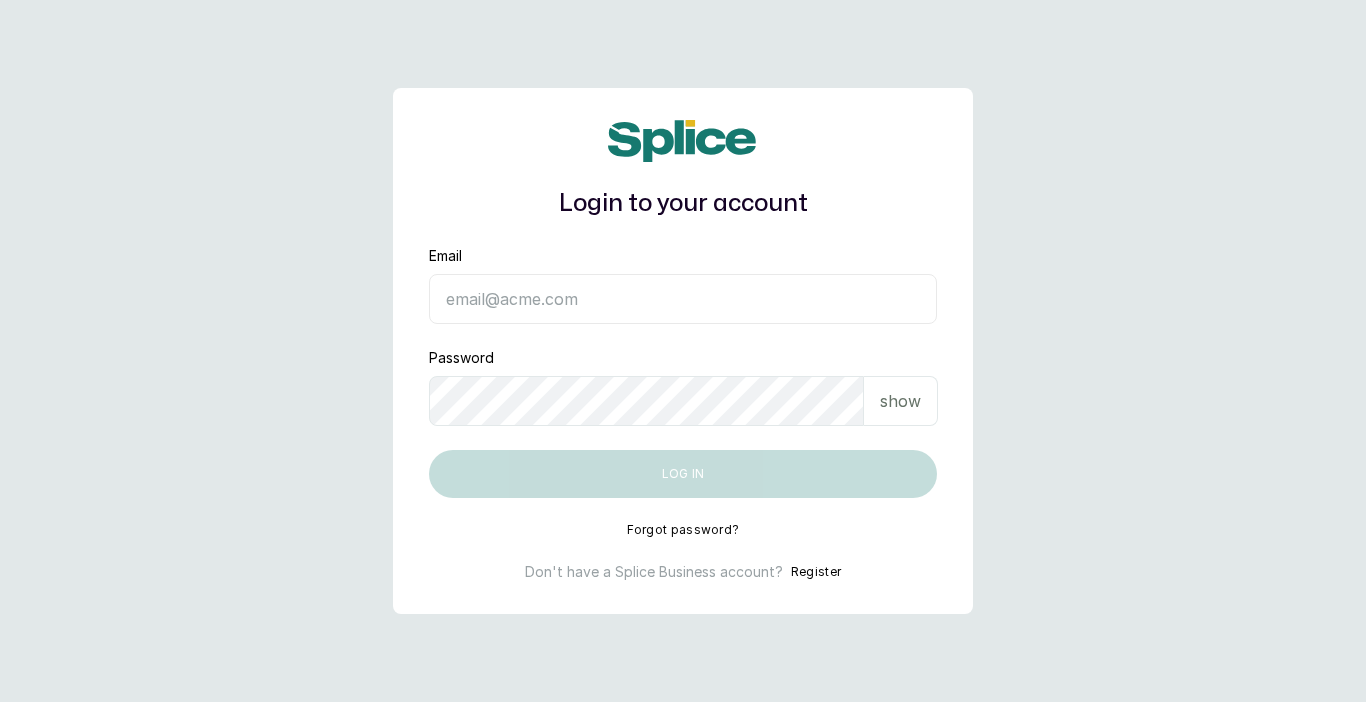 type on "udofiaagnes101@yahoo.com" 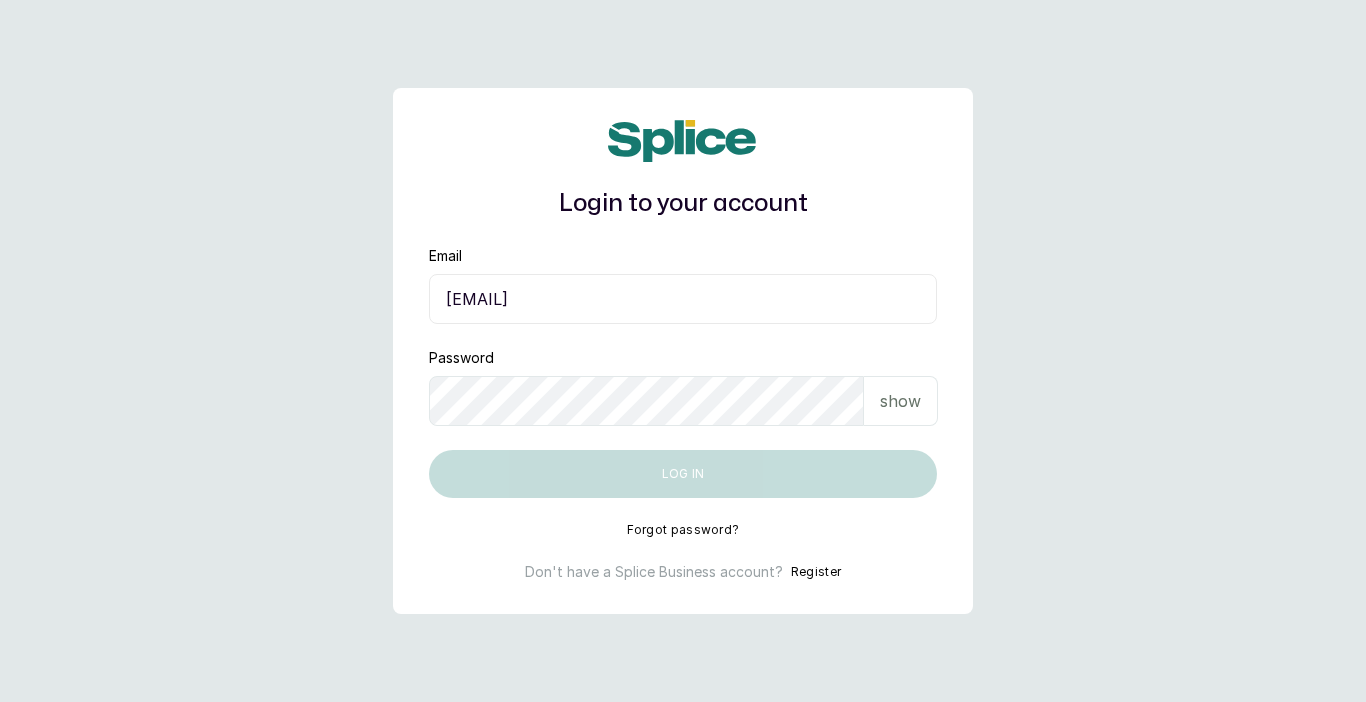 click on "Log in" at bounding box center (683, 474) 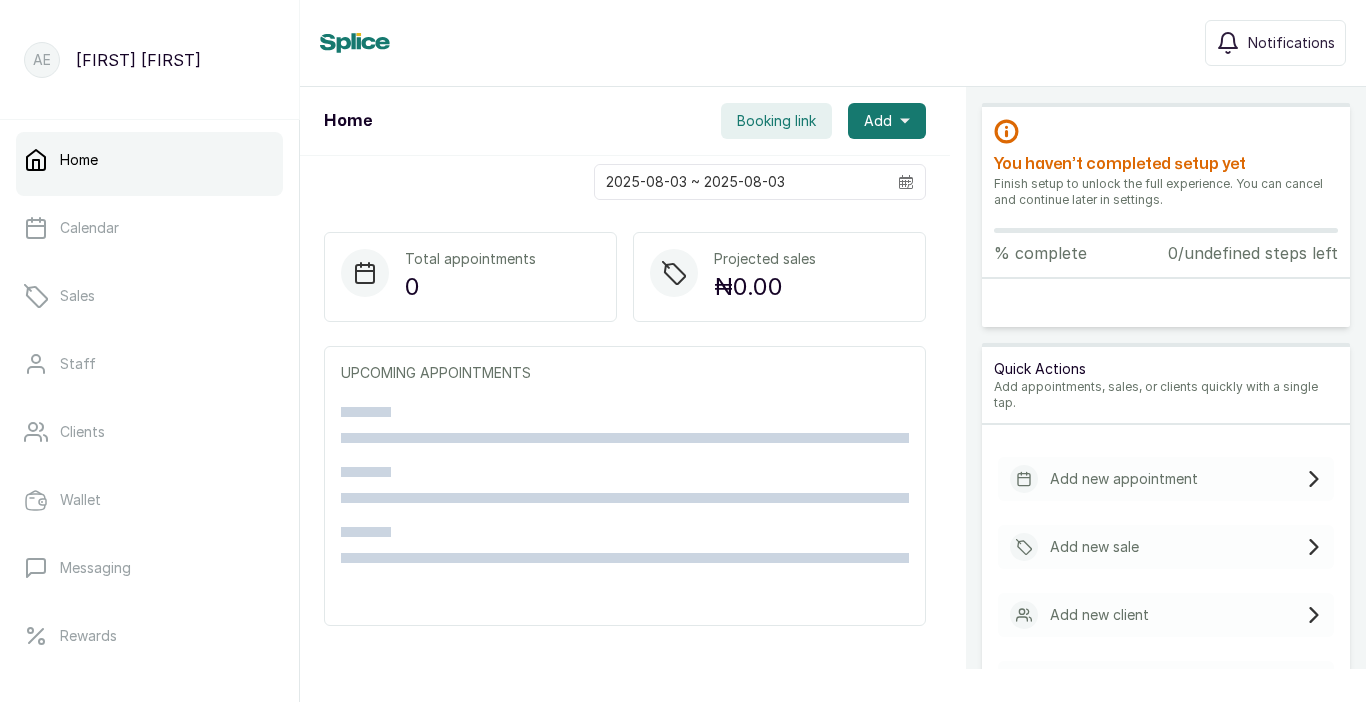 scroll, scrollTop: 0, scrollLeft: 0, axis: both 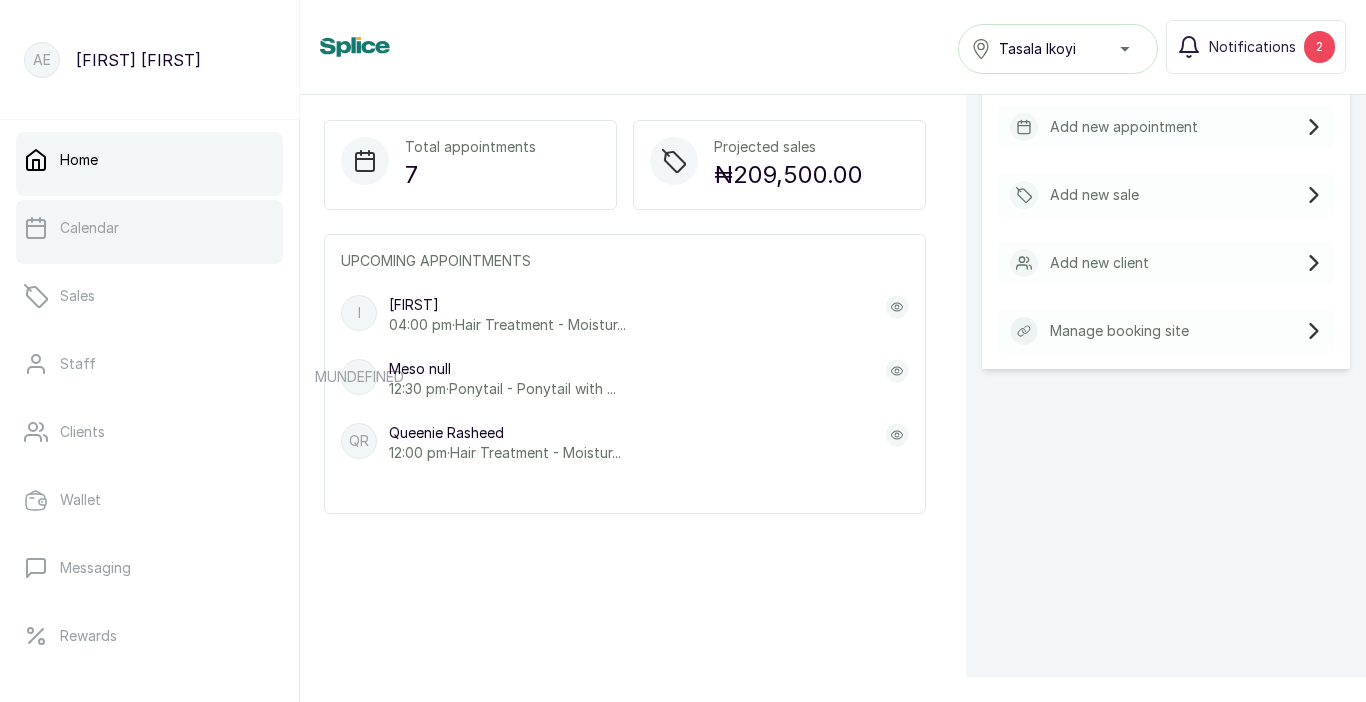click on "Calendar" at bounding box center (149, 228) 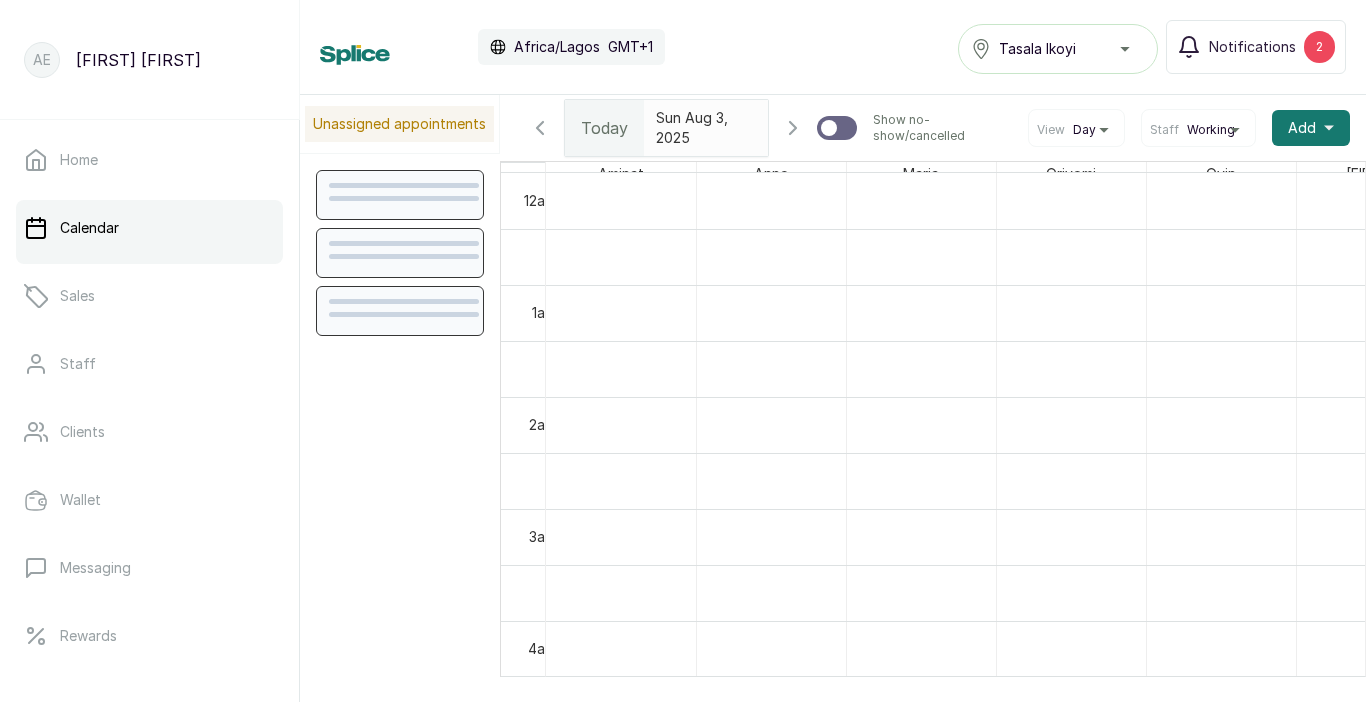 scroll, scrollTop: 673, scrollLeft: 0, axis: vertical 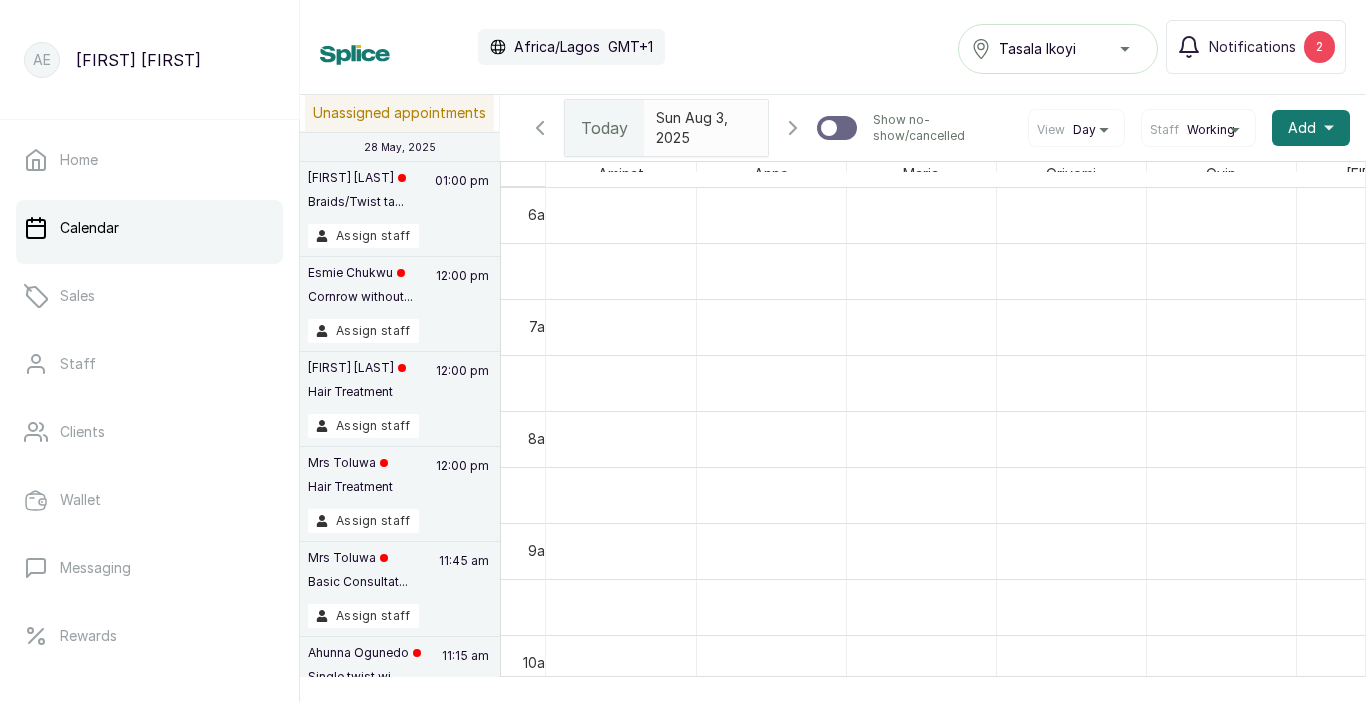 click on "Tasala Ikoyi" at bounding box center (1058, 49) 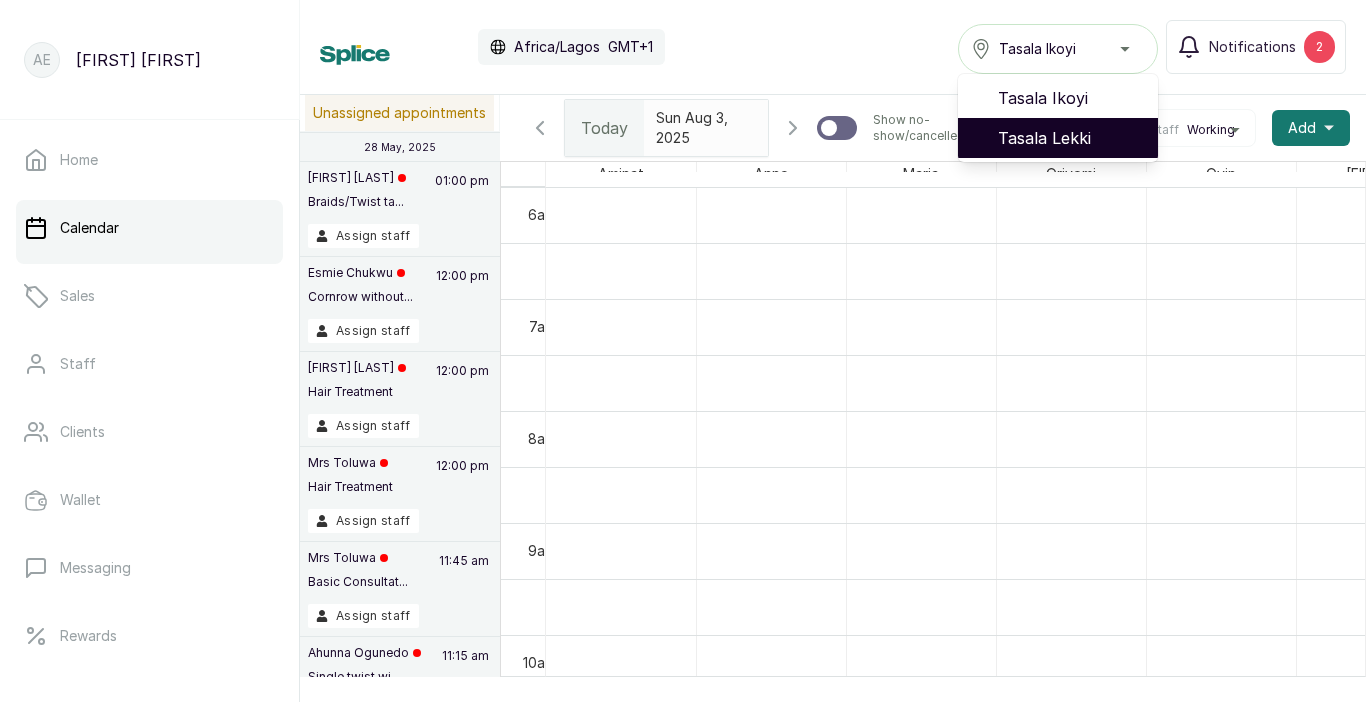 click on "Tasala Lekki" at bounding box center [1070, 138] 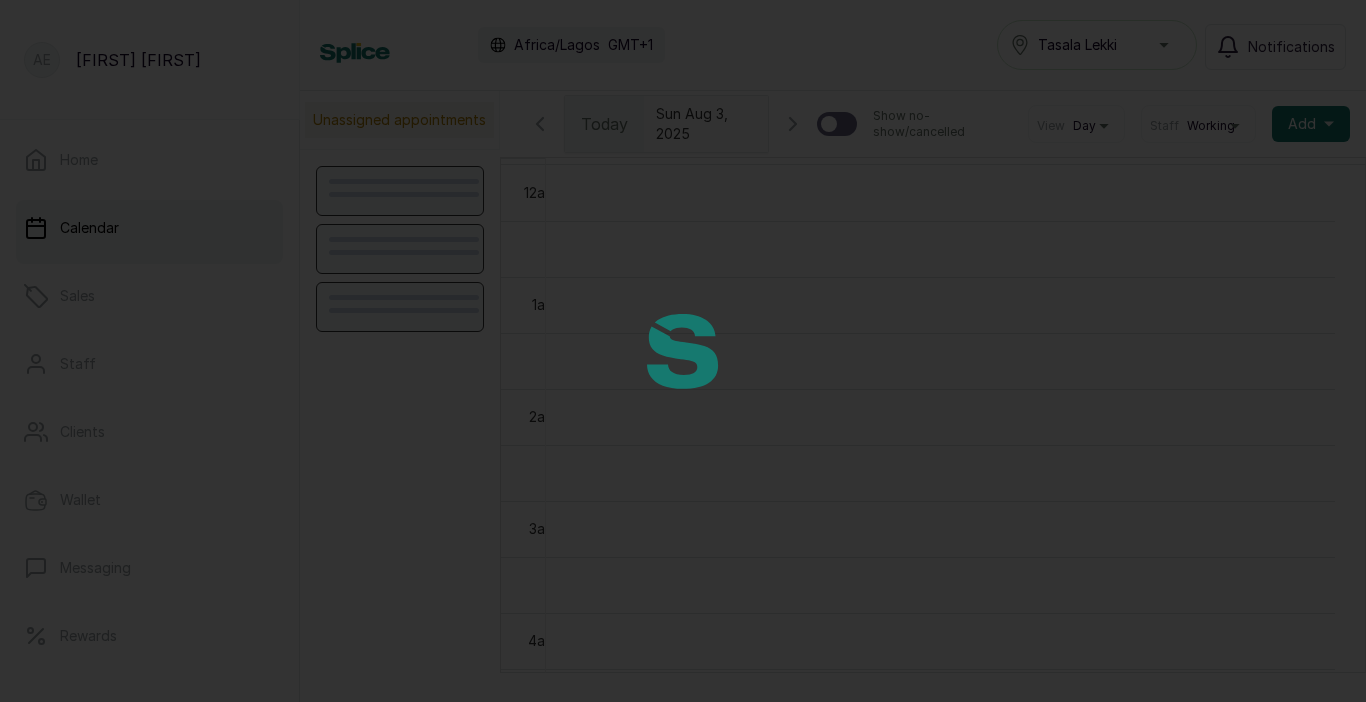 scroll, scrollTop: 0, scrollLeft: 0, axis: both 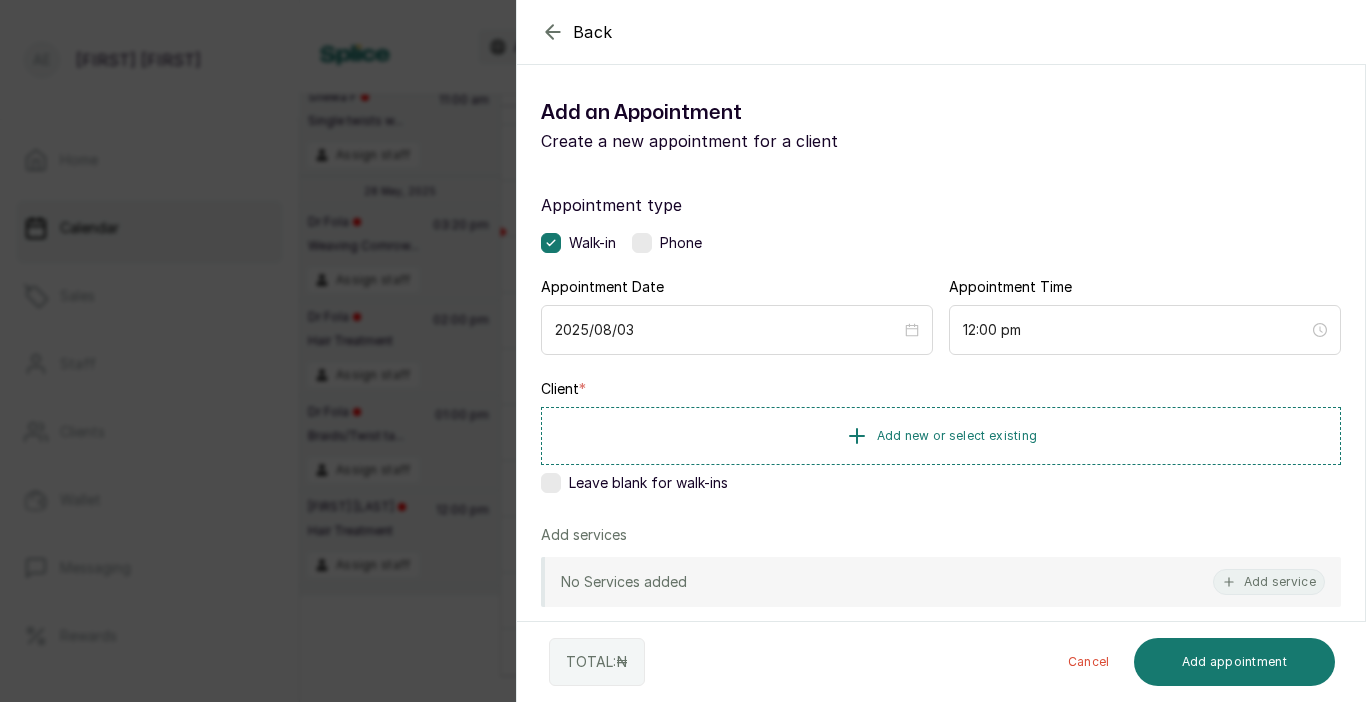 click 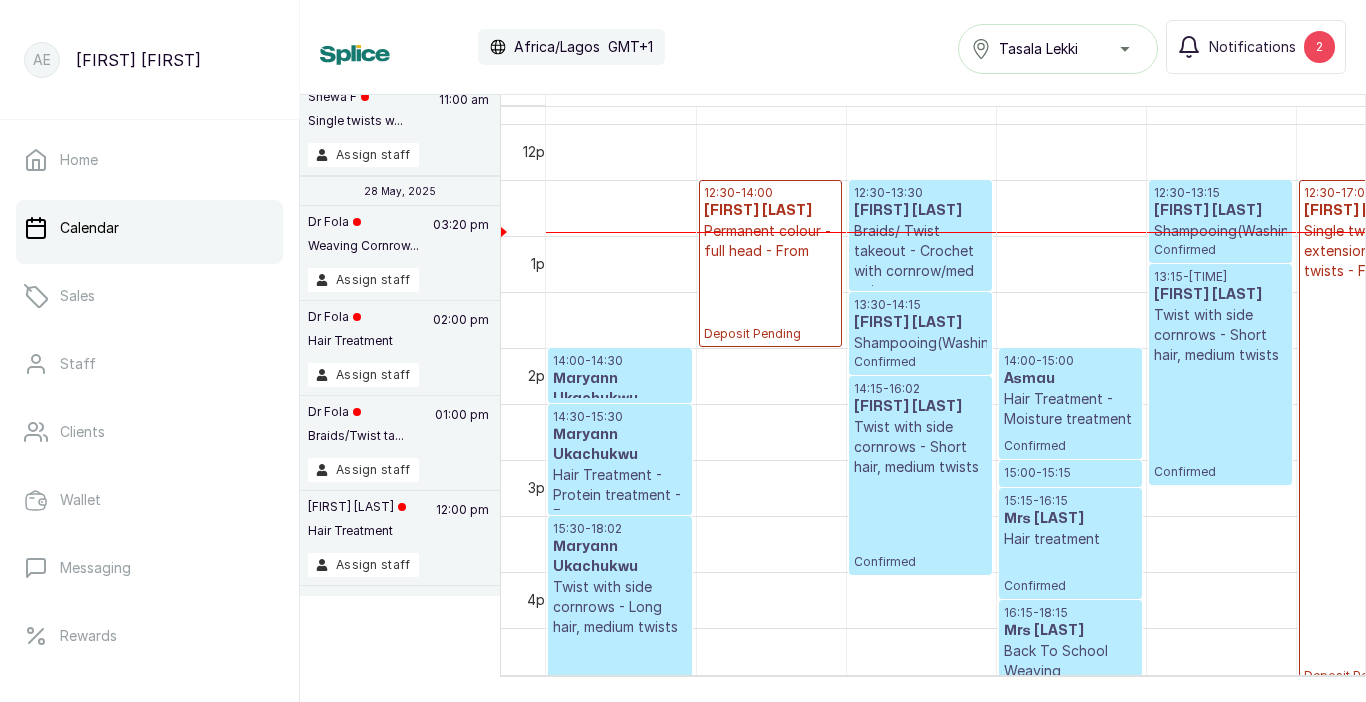 scroll, scrollTop: 1327, scrollLeft: 11, axis: both 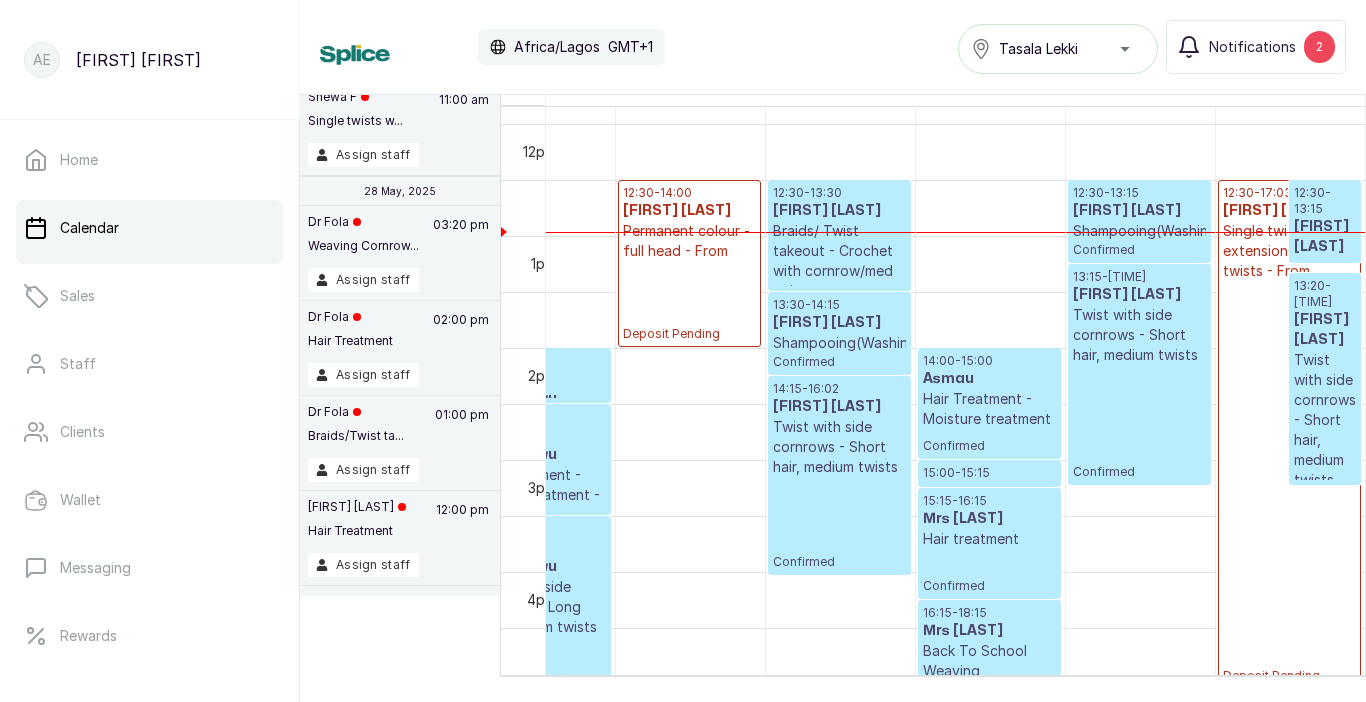 click on "Braids/ Twist takeout - Crochet with cornrow/med twist" at bounding box center [839, 261] 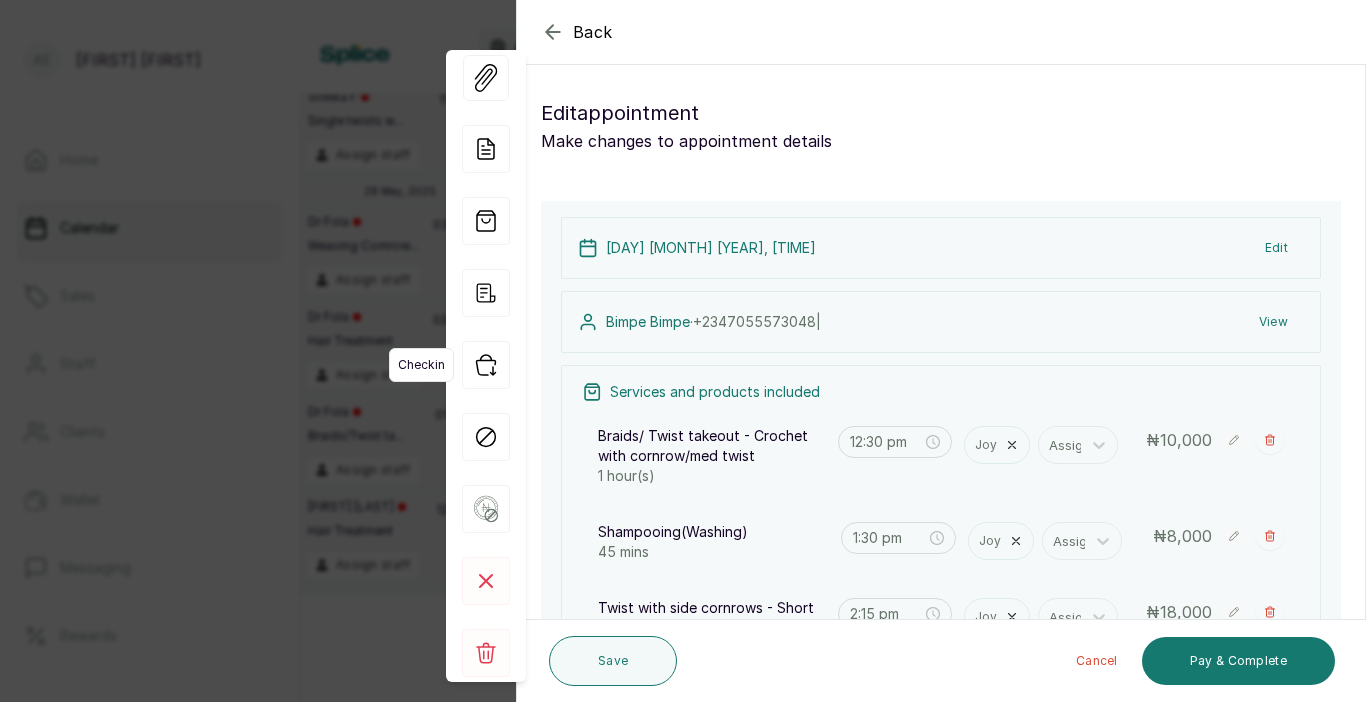 click 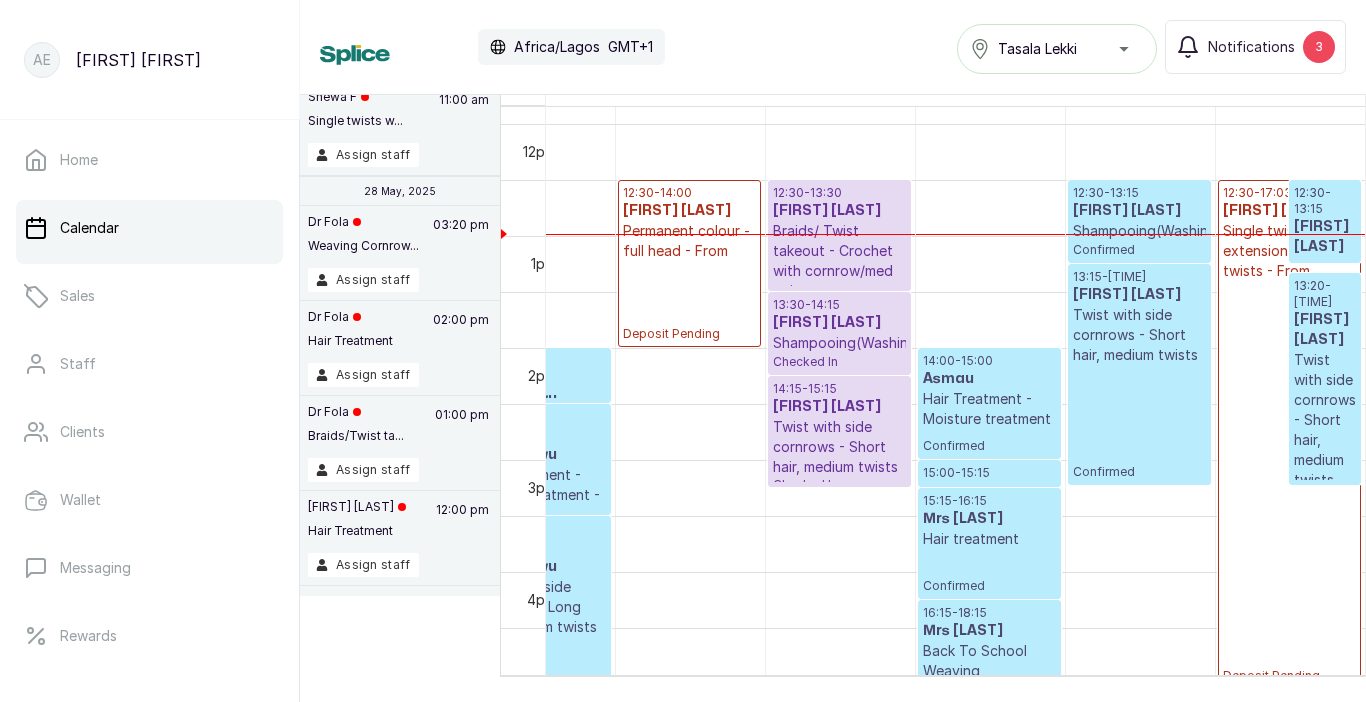 click at bounding box center (1139, 262) 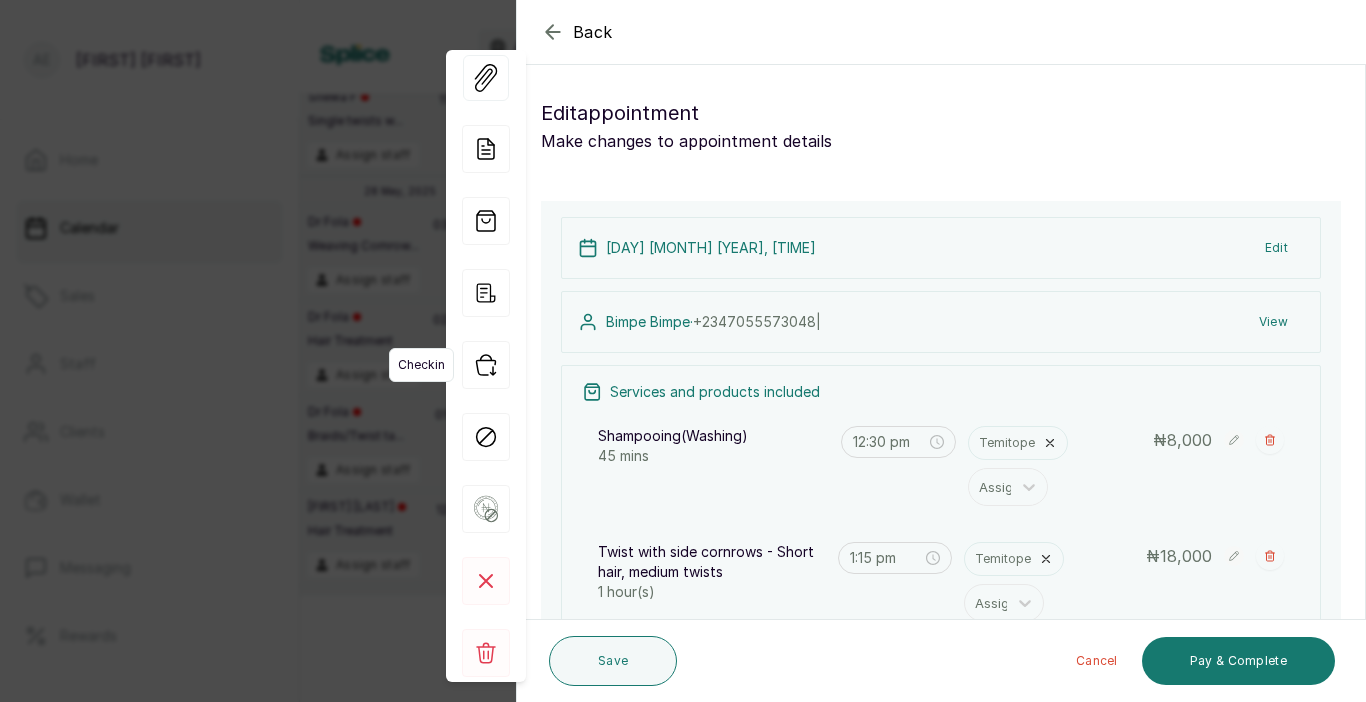 click 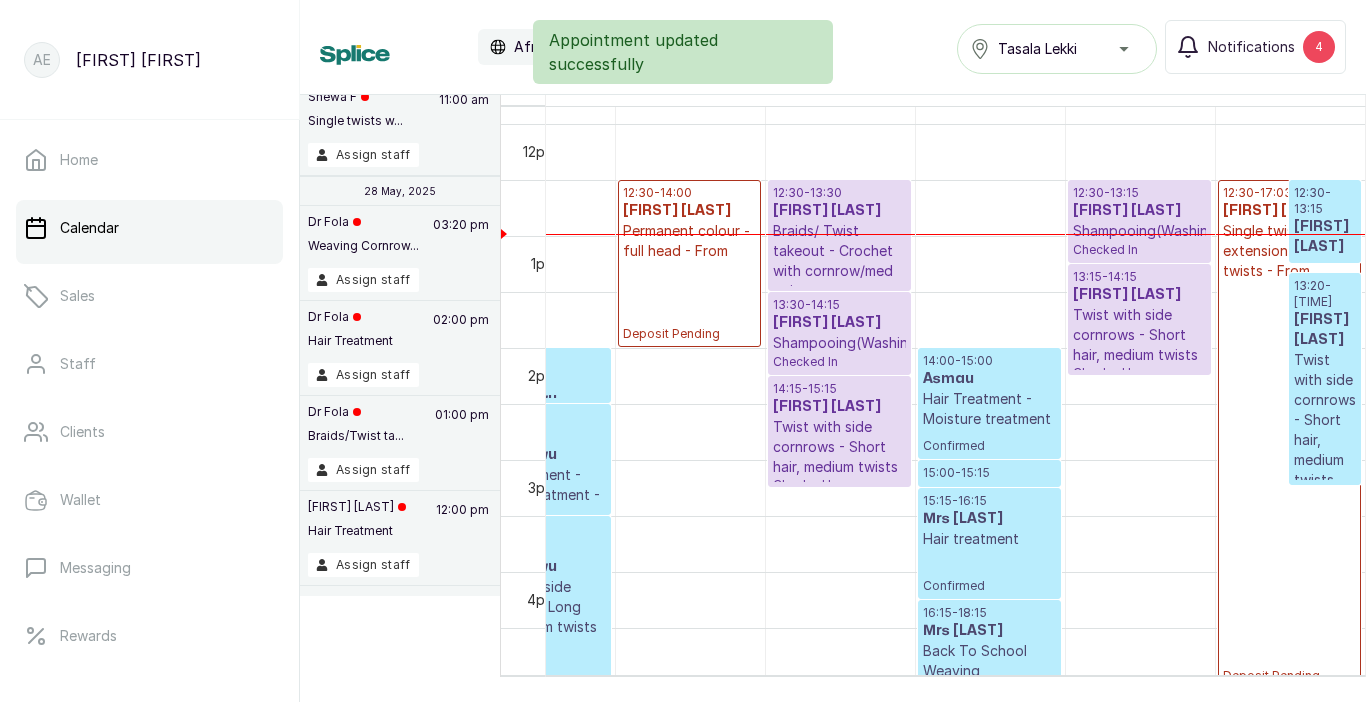 click on "[FIRST] [LAST]" at bounding box center [1325, 237] 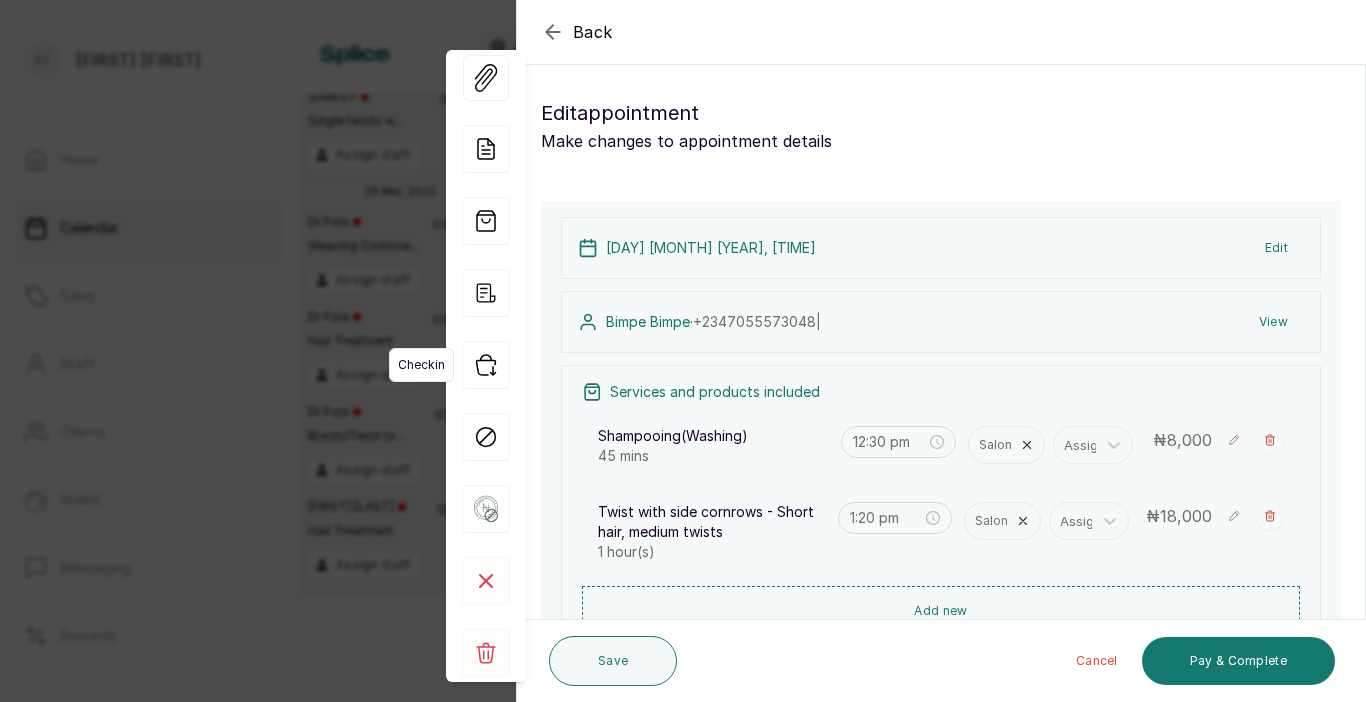 click 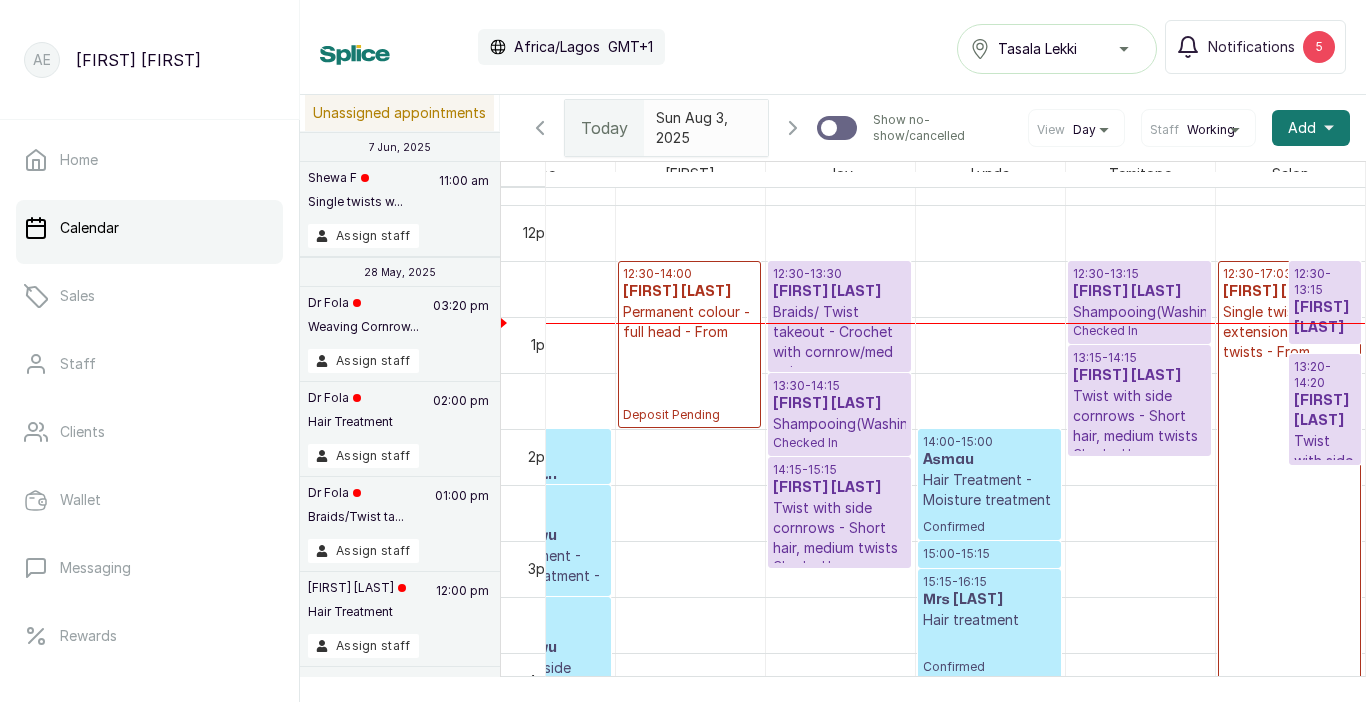 scroll, scrollTop: 1, scrollLeft: 0, axis: vertical 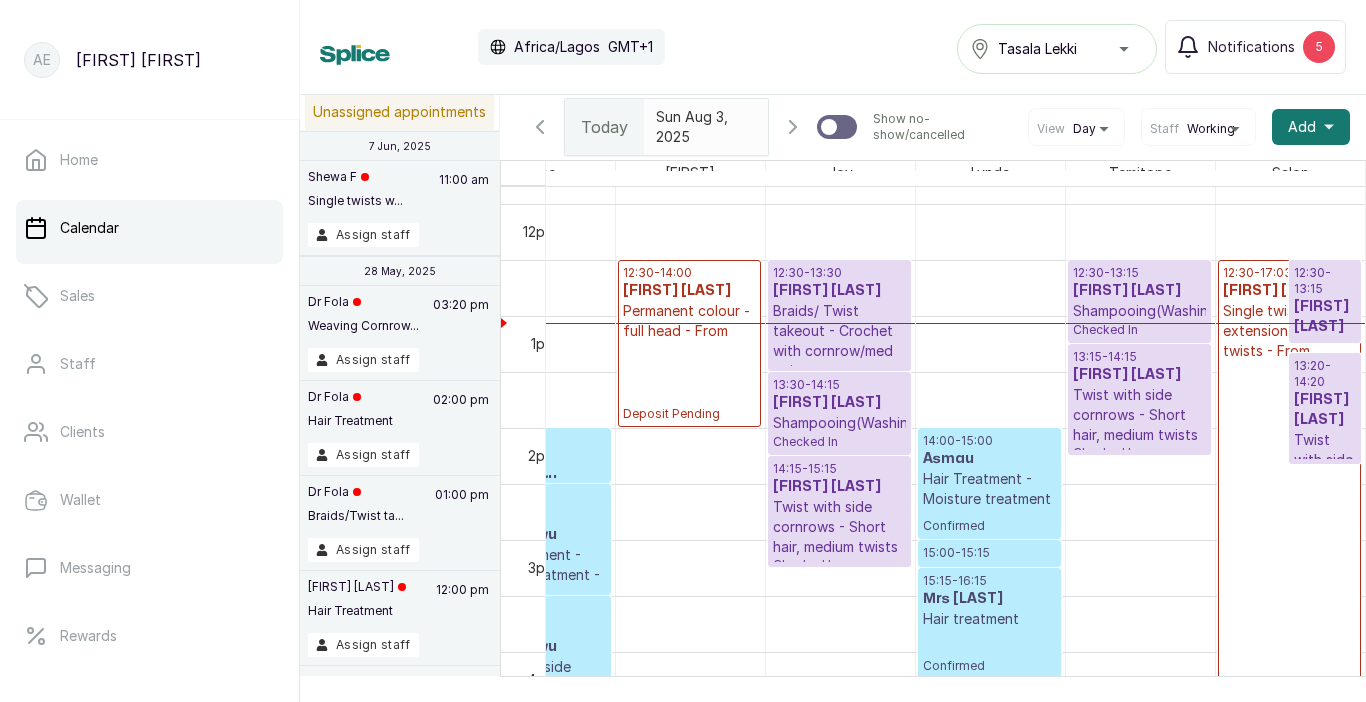 type on "yyyy-MM-dd" 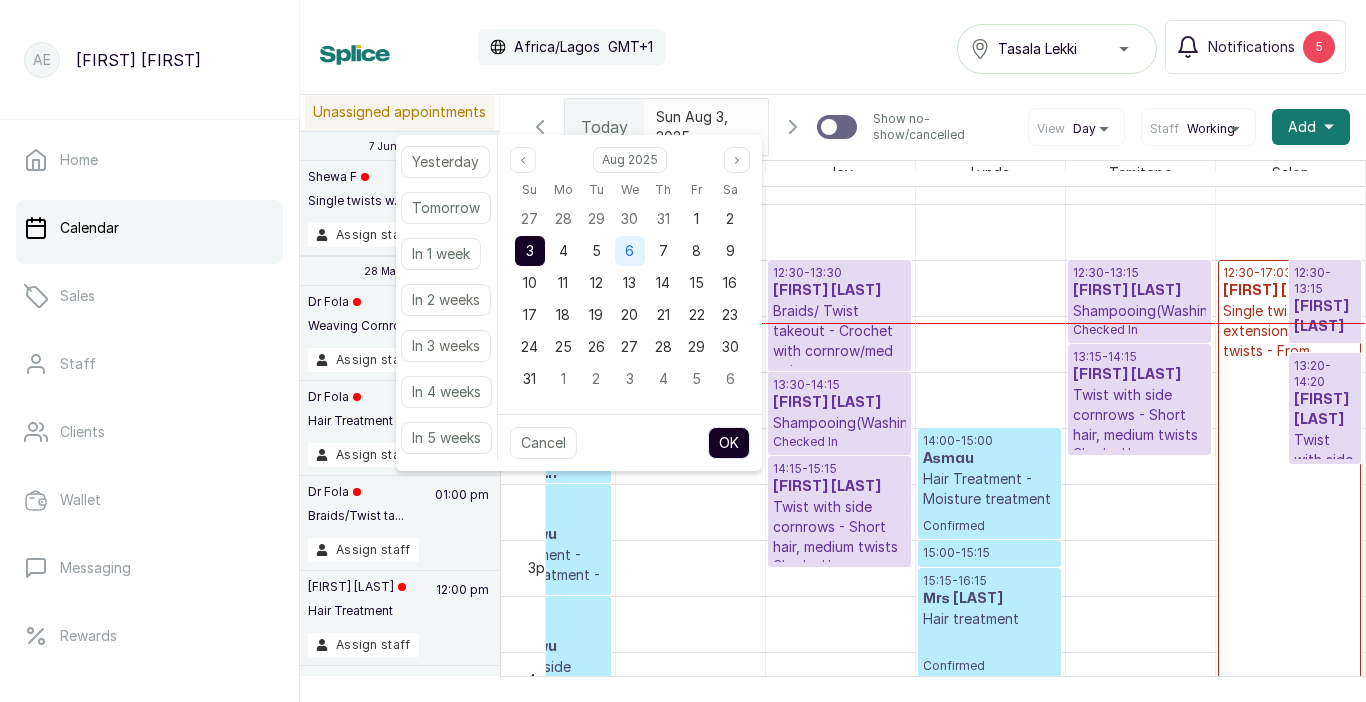 click on "6" at bounding box center (630, 251) 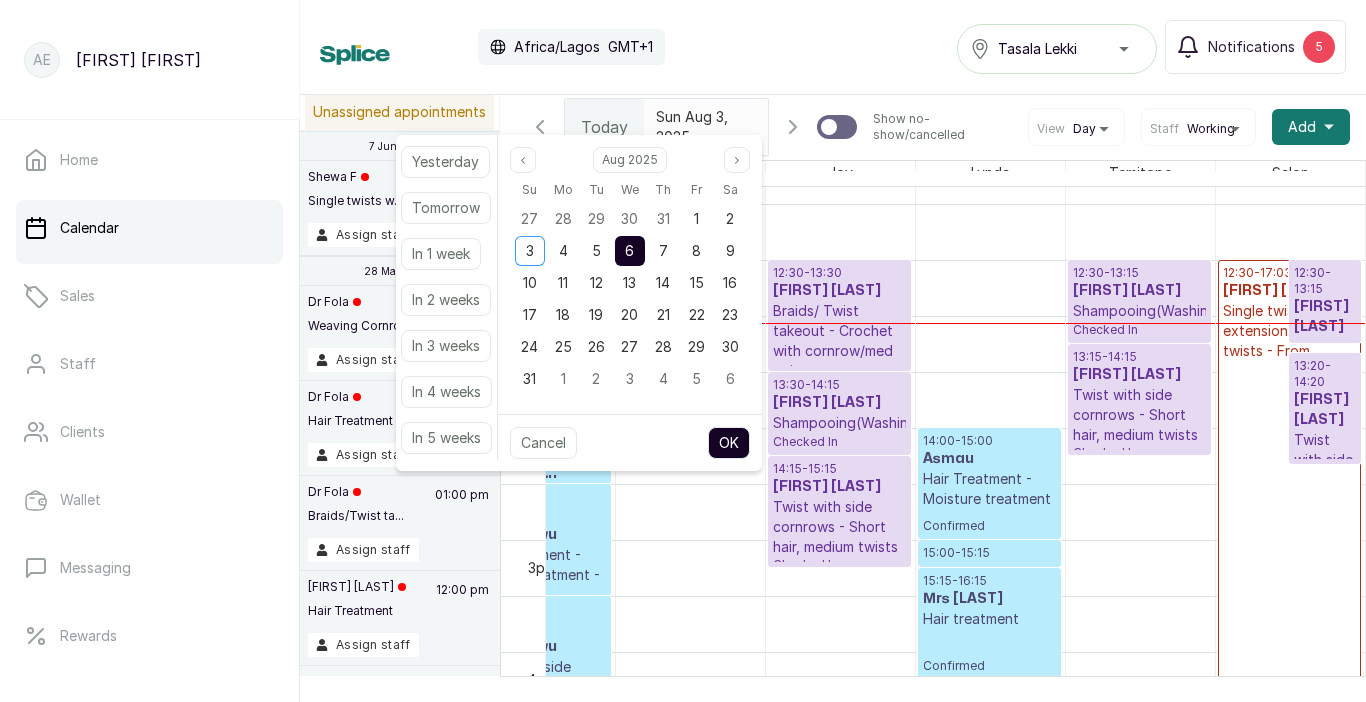 click on "OK" at bounding box center [729, 443] 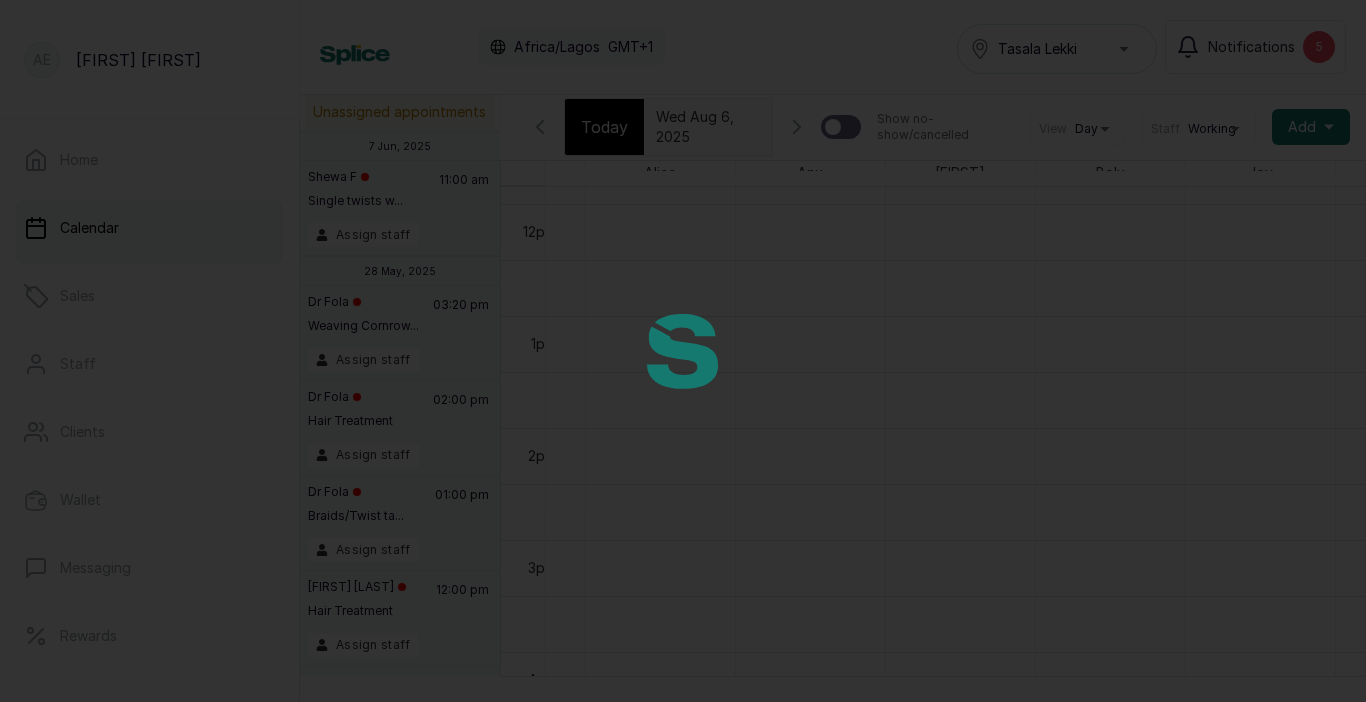 scroll, scrollTop: 673, scrollLeft: 111, axis: both 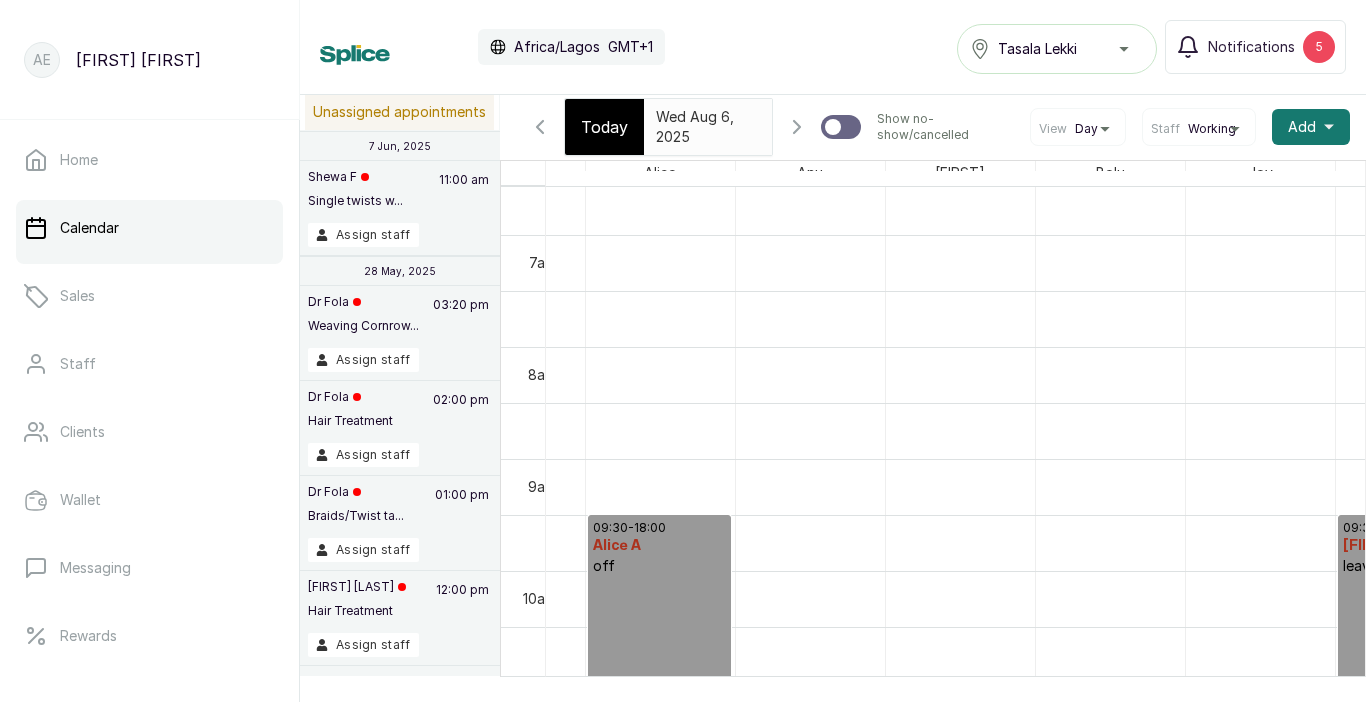 click on "[YEAR]-[MONTH]-[DAY]" at bounding box center (689, 117) 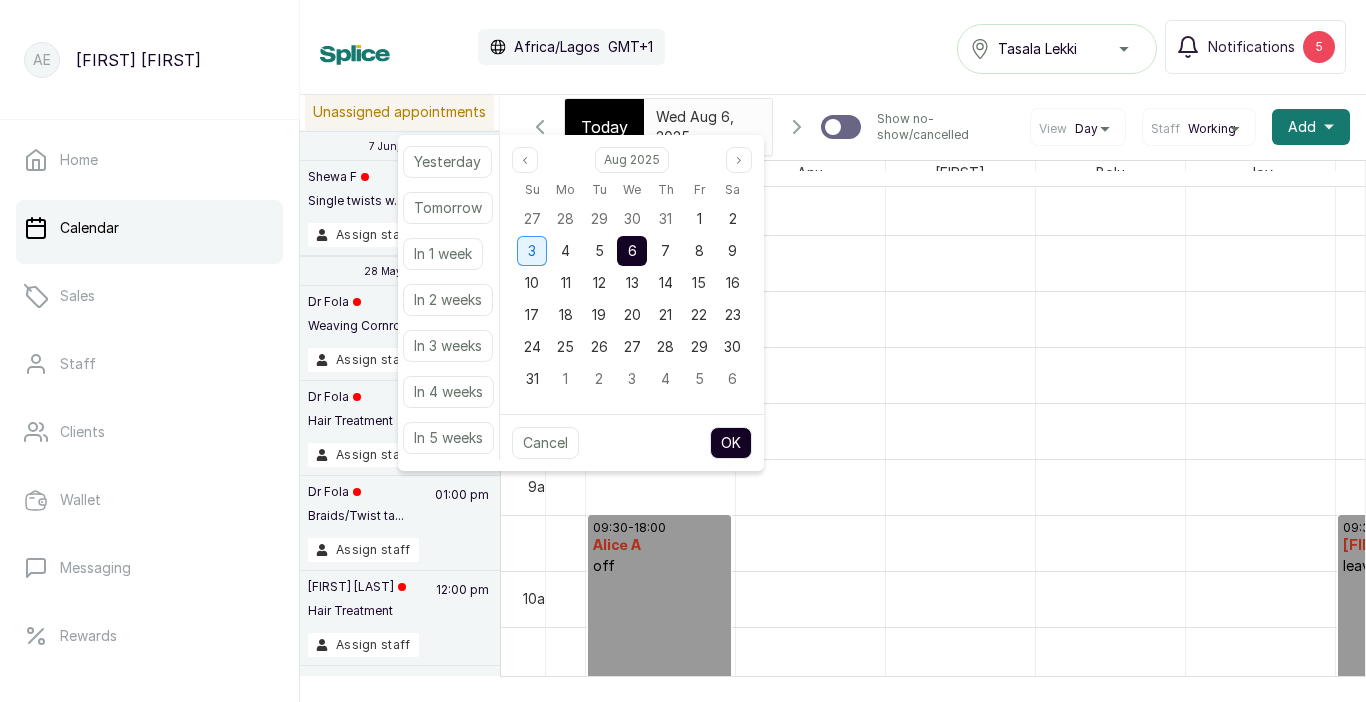 scroll, scrollTop: 0, scrollLeft: 0, axis: both 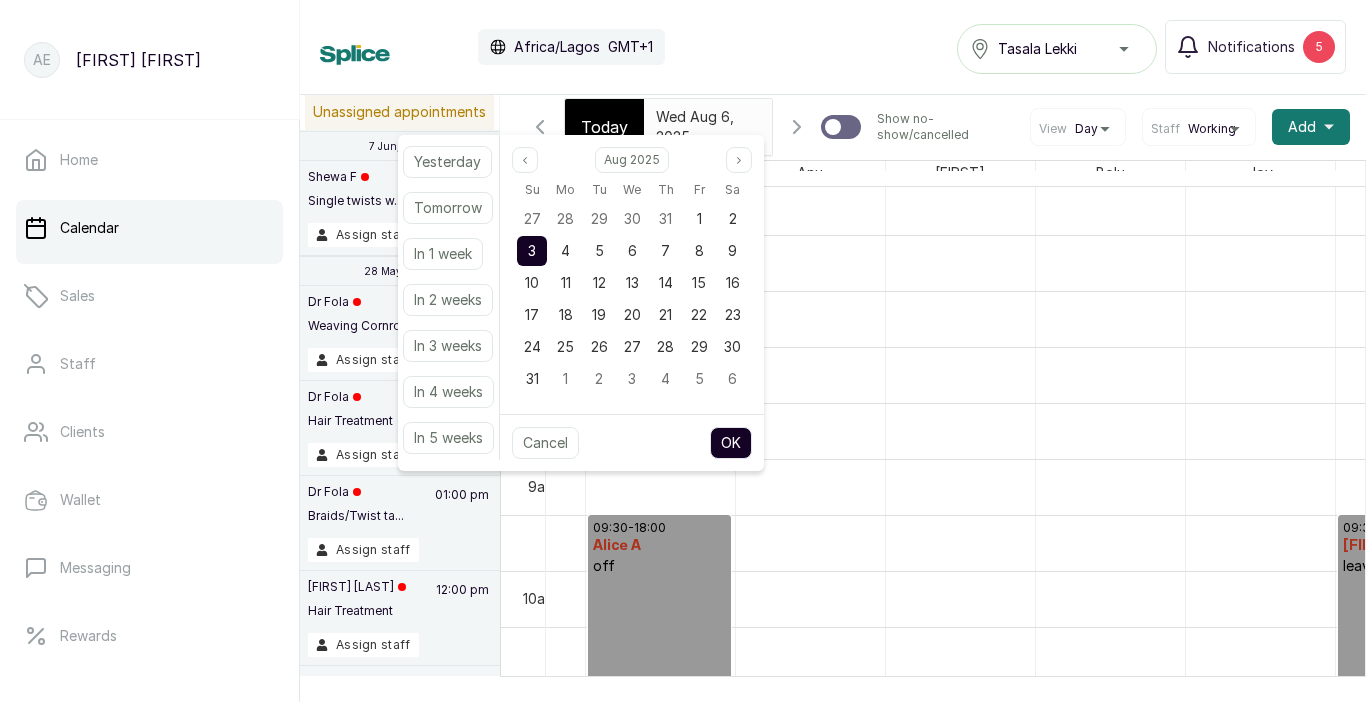 click on "OK" at bounding box center (731, 443) 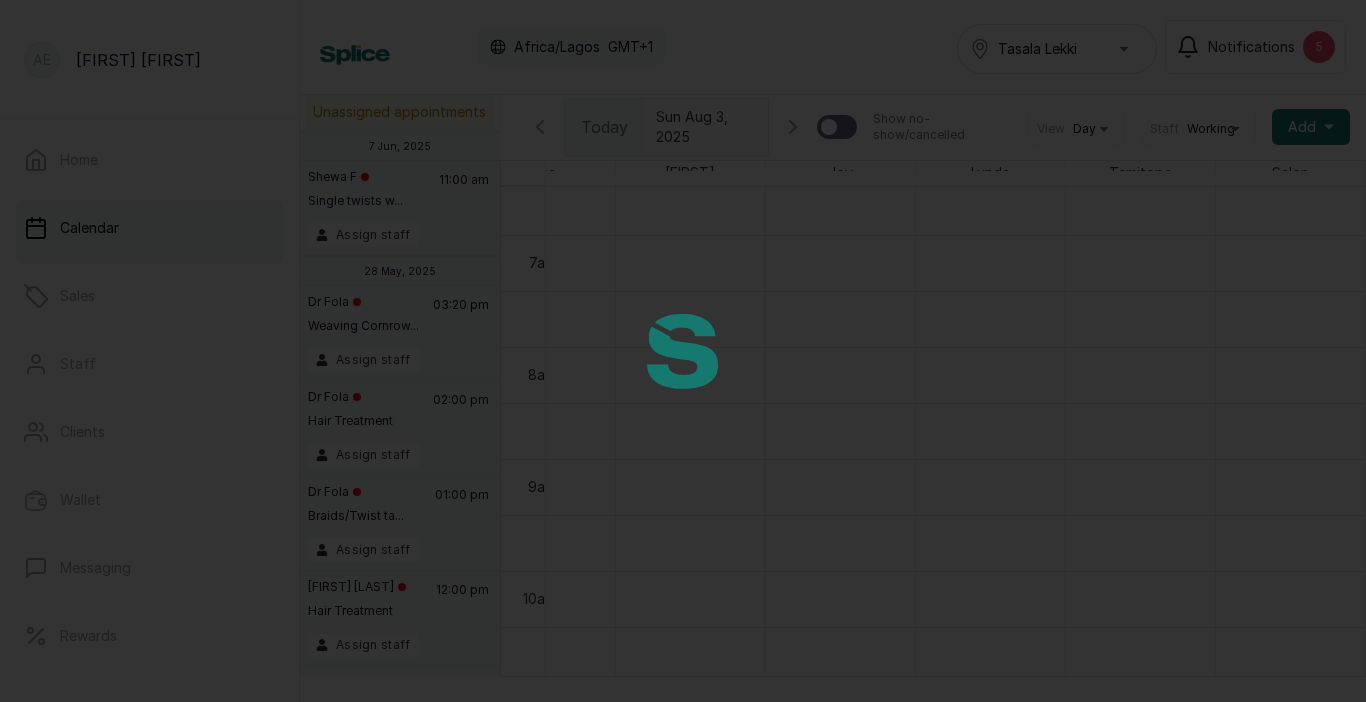 scroll, scrollTop: 673, scrollLeft: 111, axis: both 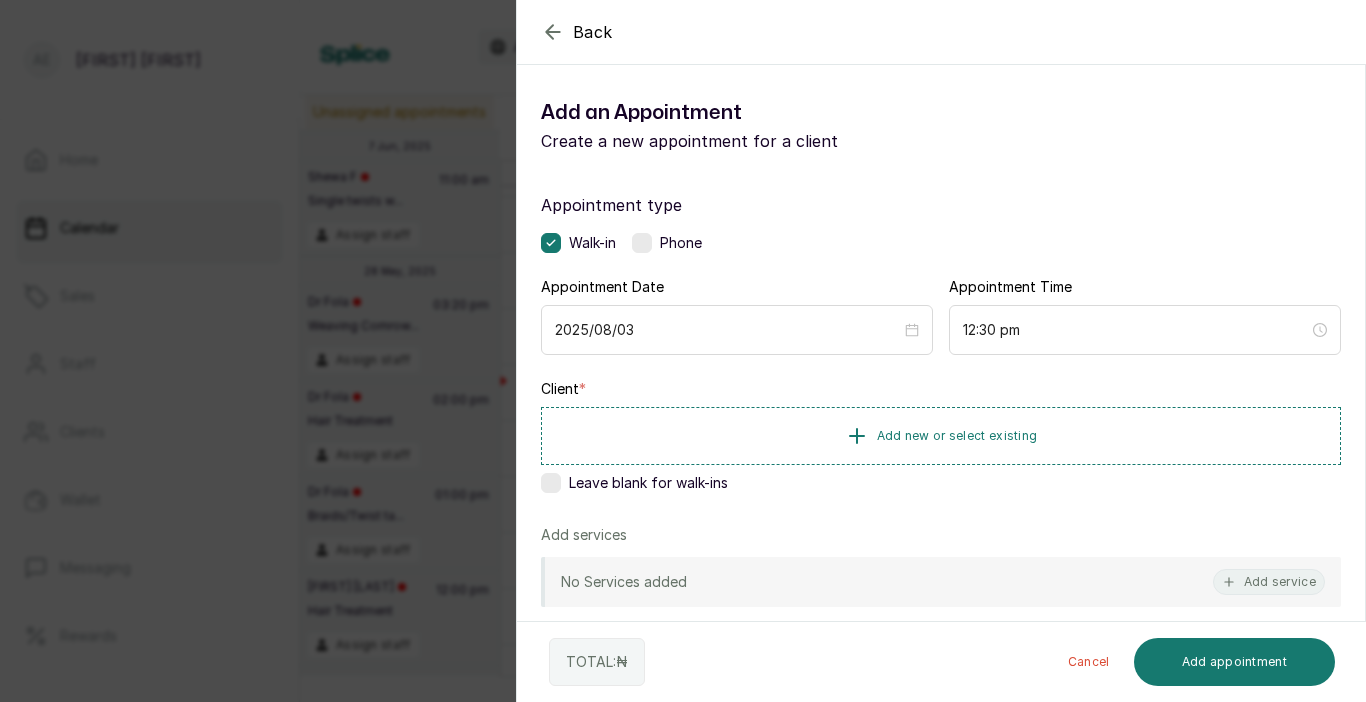 click on "Leave blank for walk-ins" at bounding box center [941, 483] 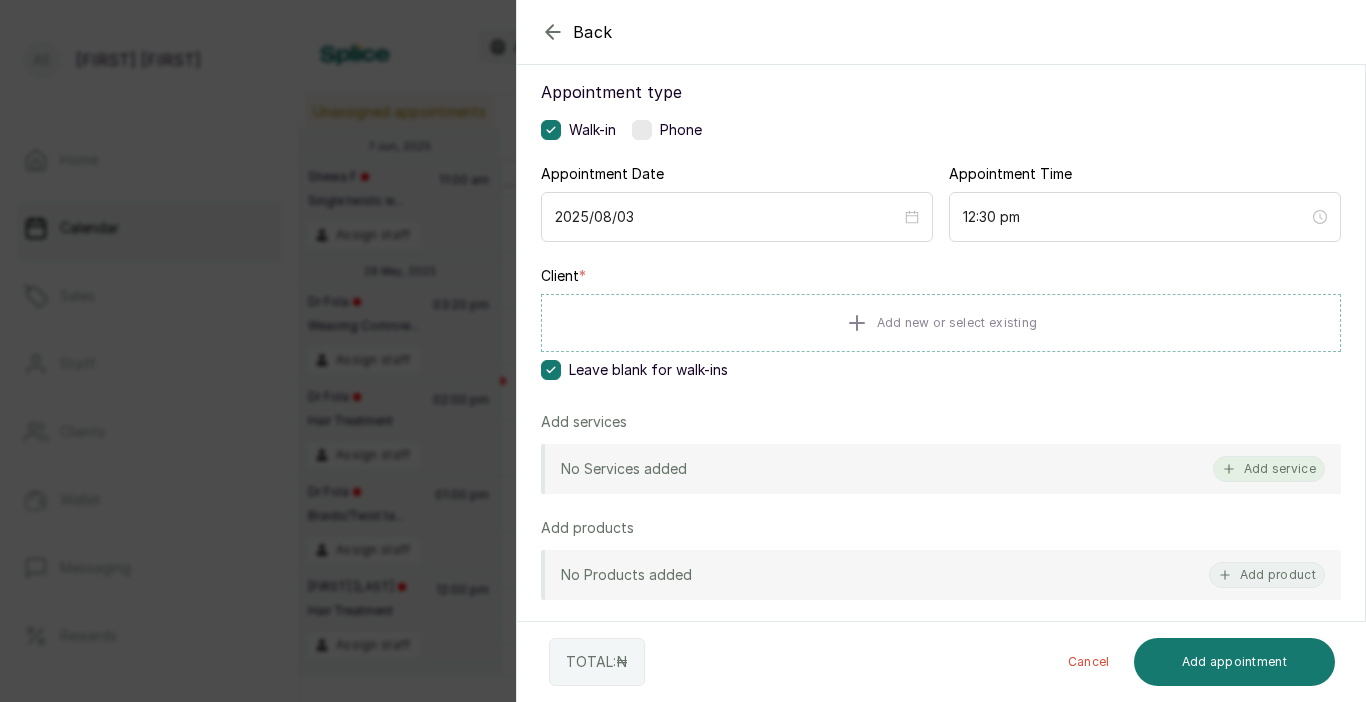 click on "Add service" at bounding box center [1269, 469] 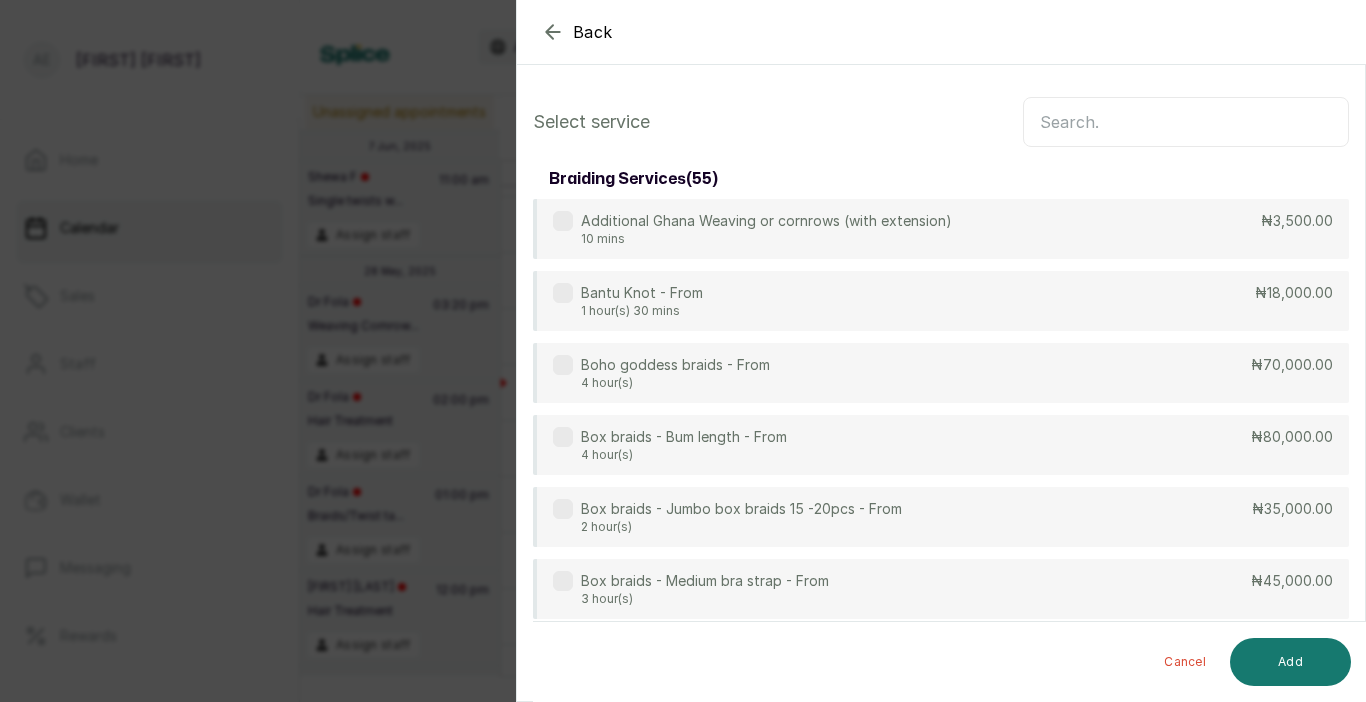 click at bounding box center (1186, 122) 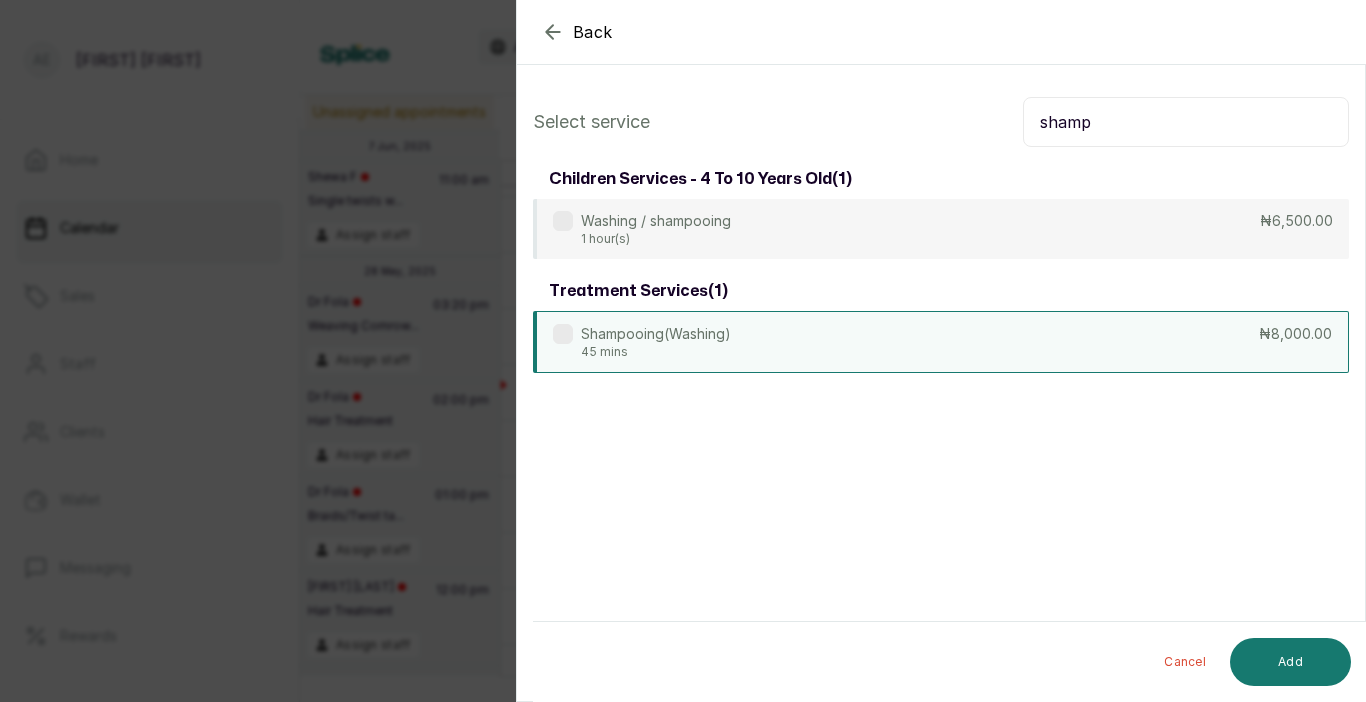 type on "shamp" 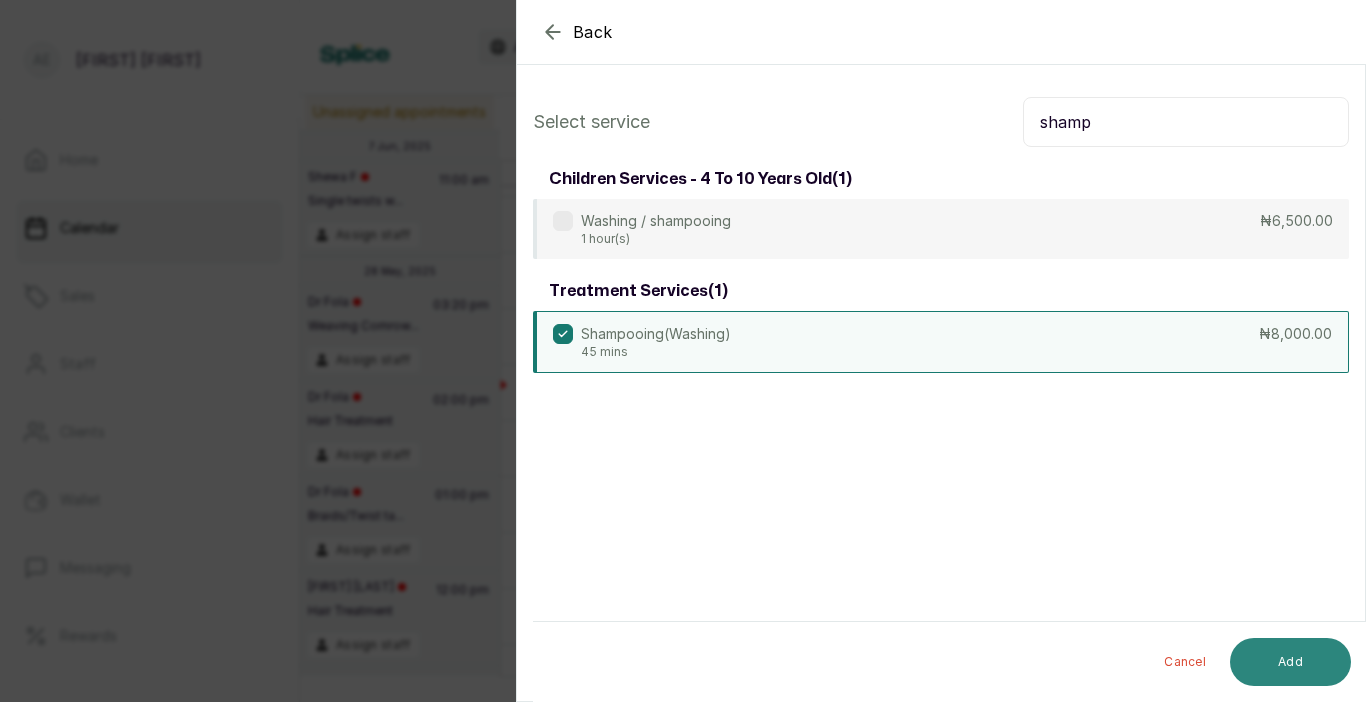 click on "Add" at bounding box center (1290, 662) 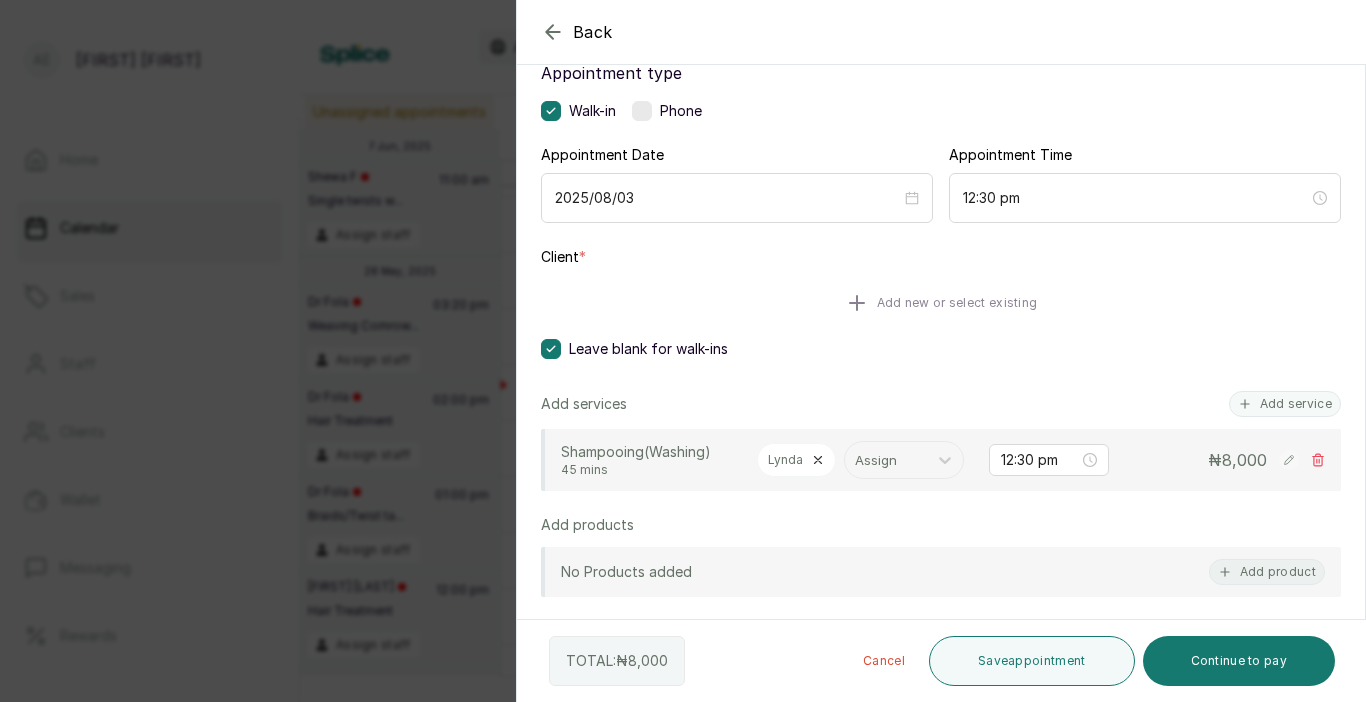 scroll, scrollTop: 163, scrollLeft: 0, axis: vertical 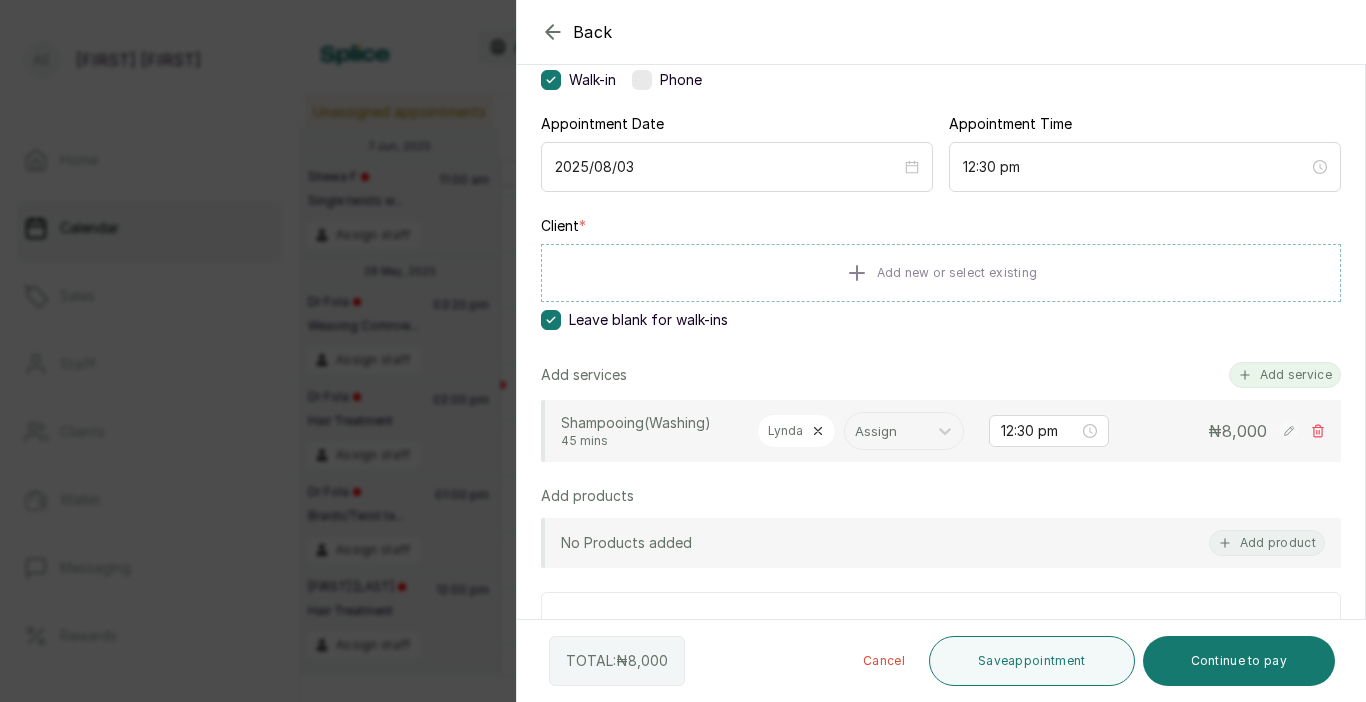 click on "Add service" at bounding box center [1285, 375] 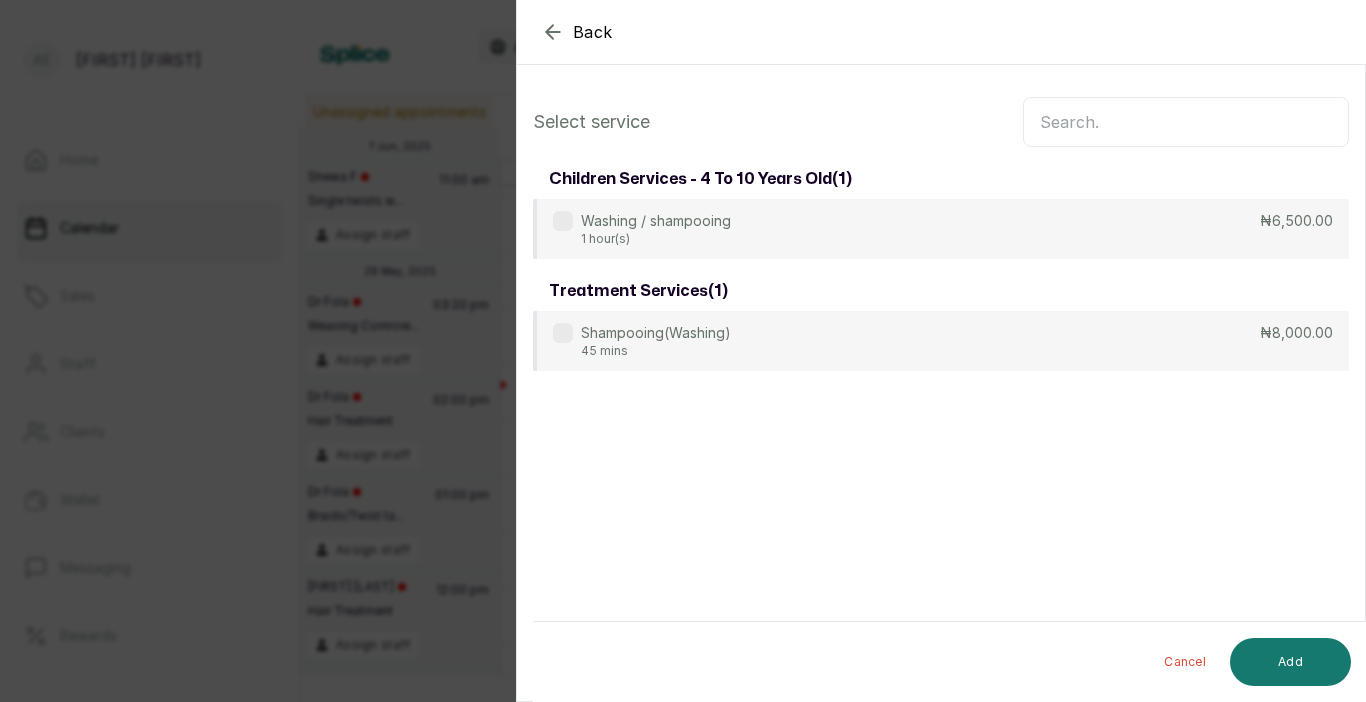scroll, scrollTop: 0, scrollLeft: 0, axis: both 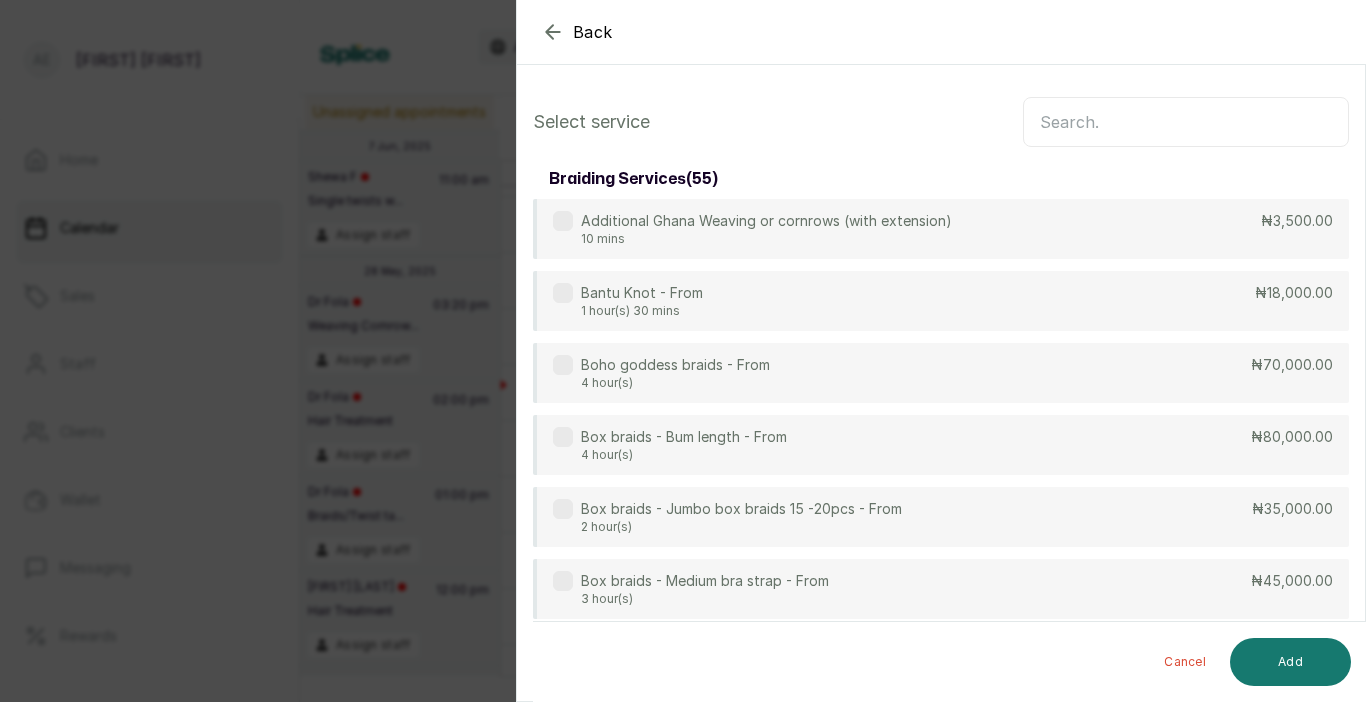 click at bounding box center (1186, 122) 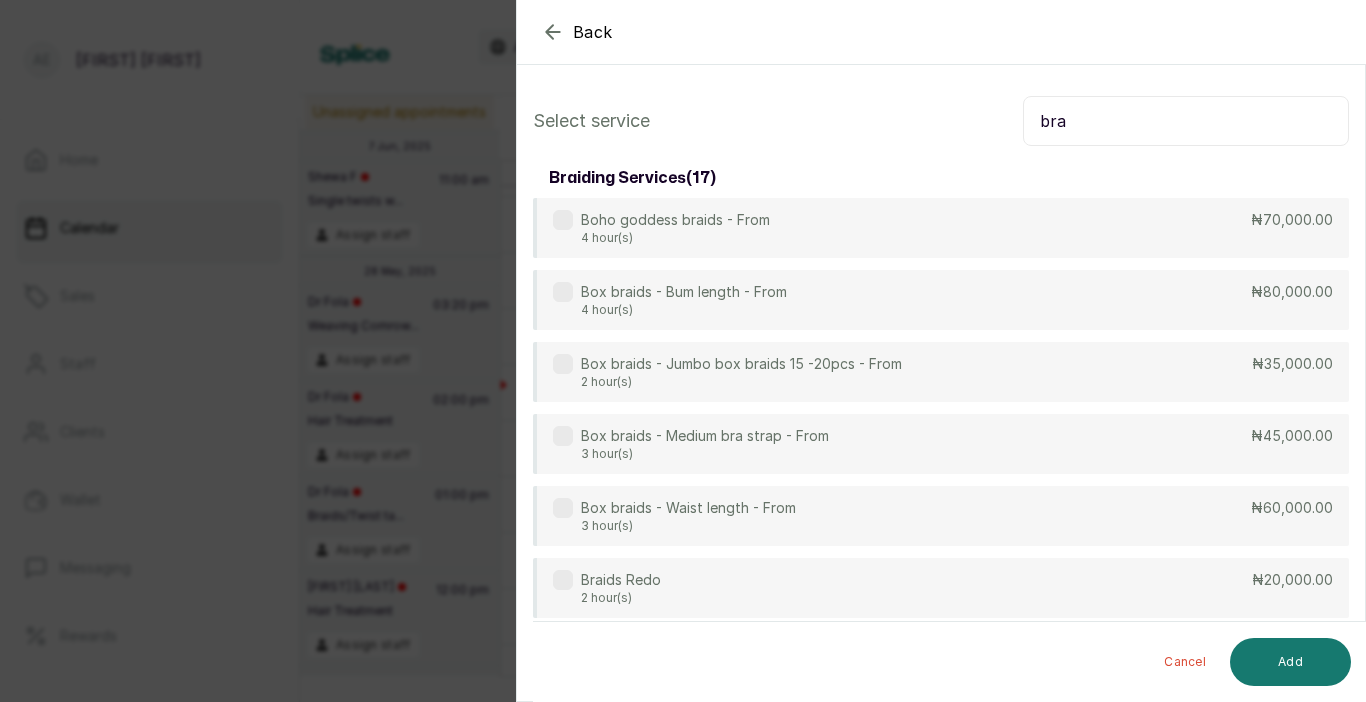 scroll, scrollTop: 0, scrollLeft: 0, axis: both 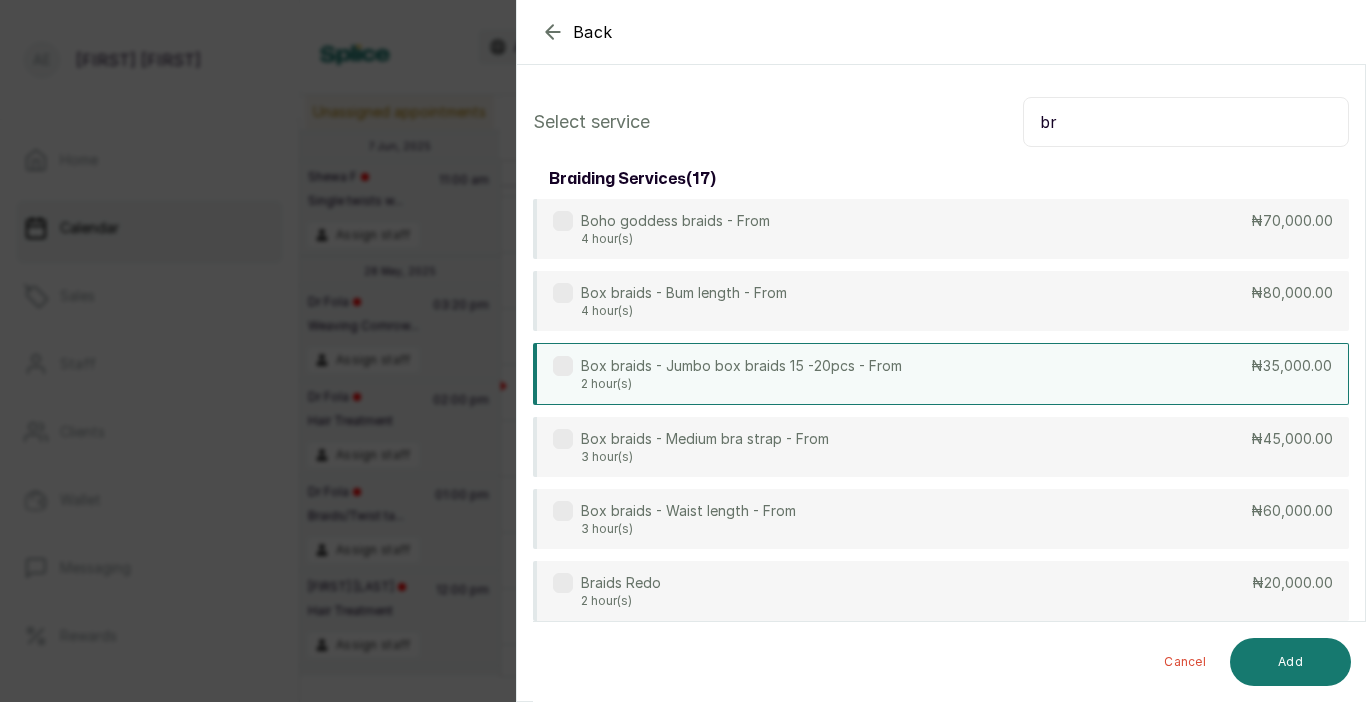 type on "b" 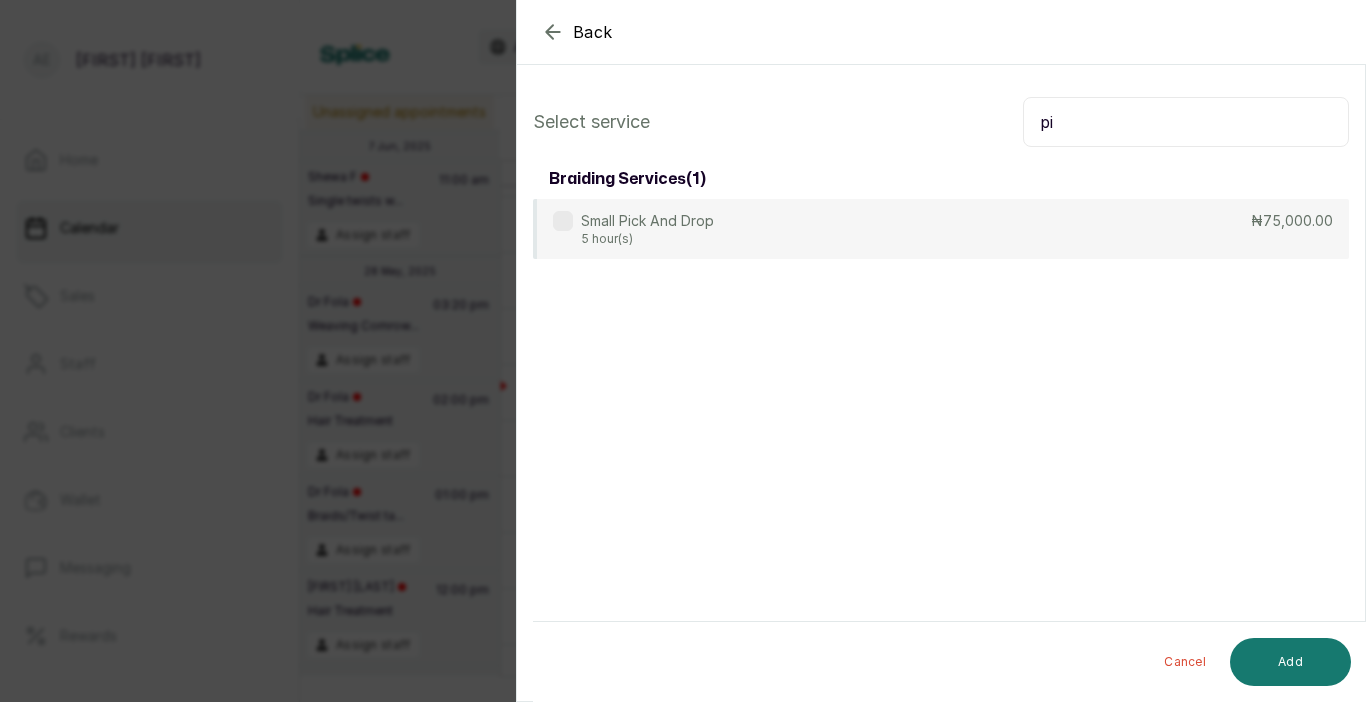 type on "p" 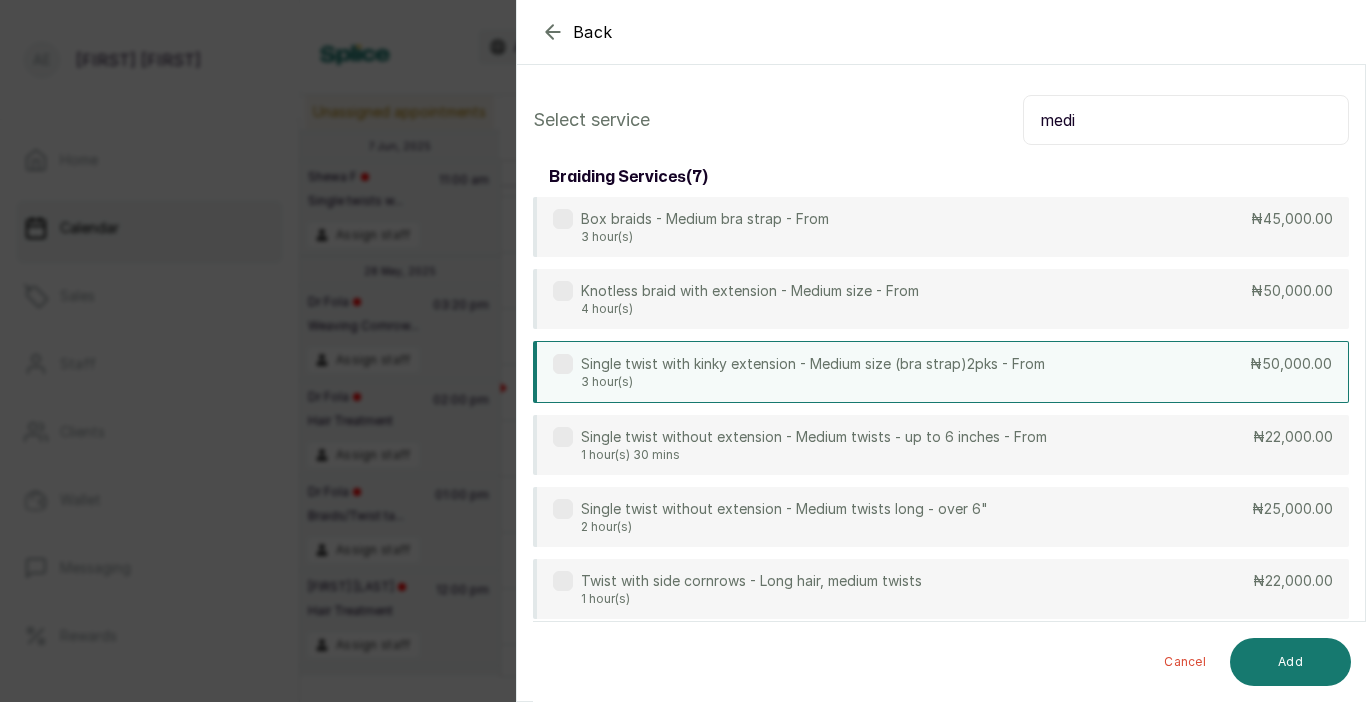 scroll, scrollTop: 0, scrollLeft: 0, axis: both 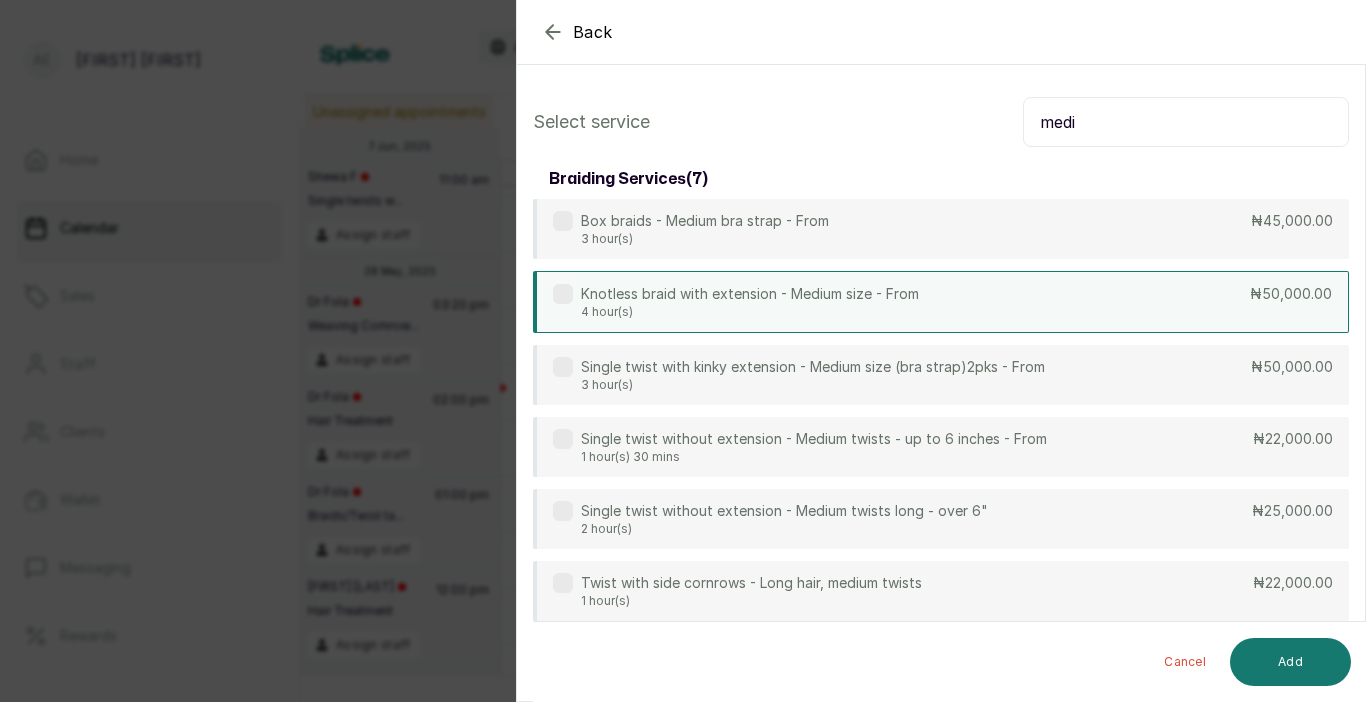 type on "medi" 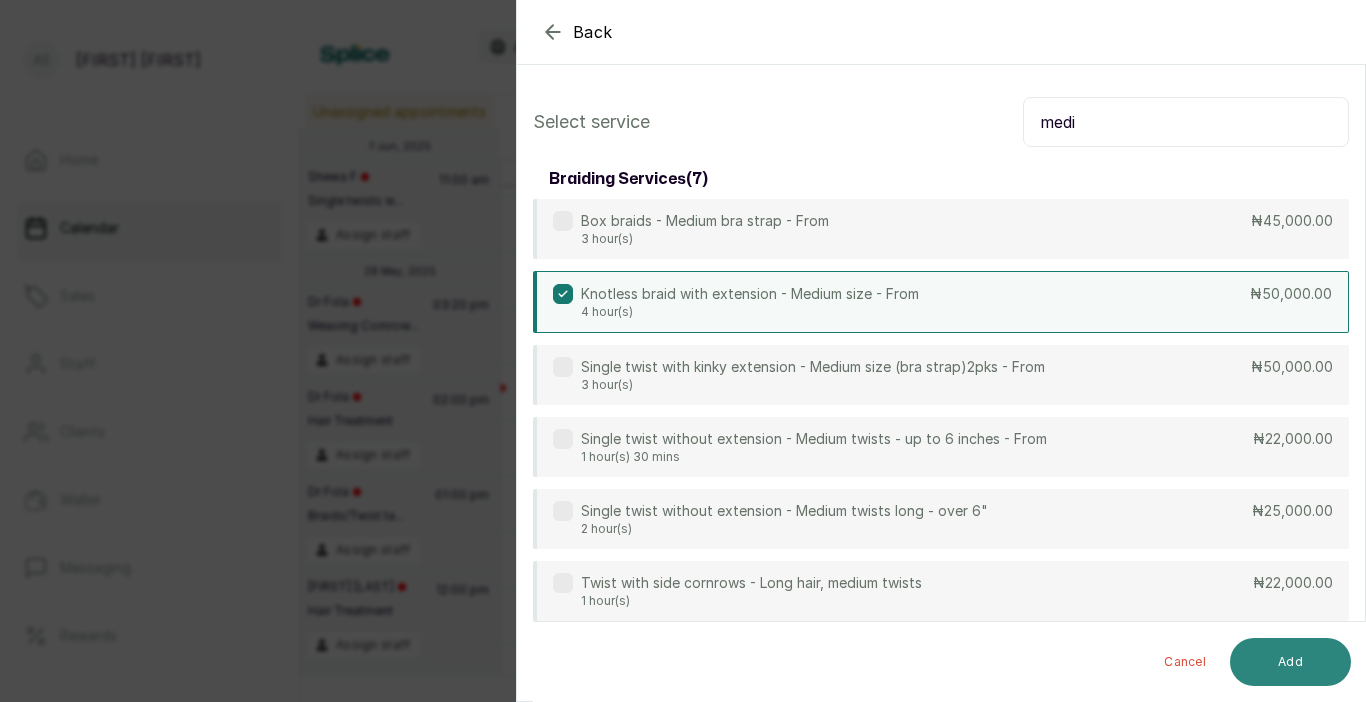 click on "Add" at bounding box center (1290, 662) 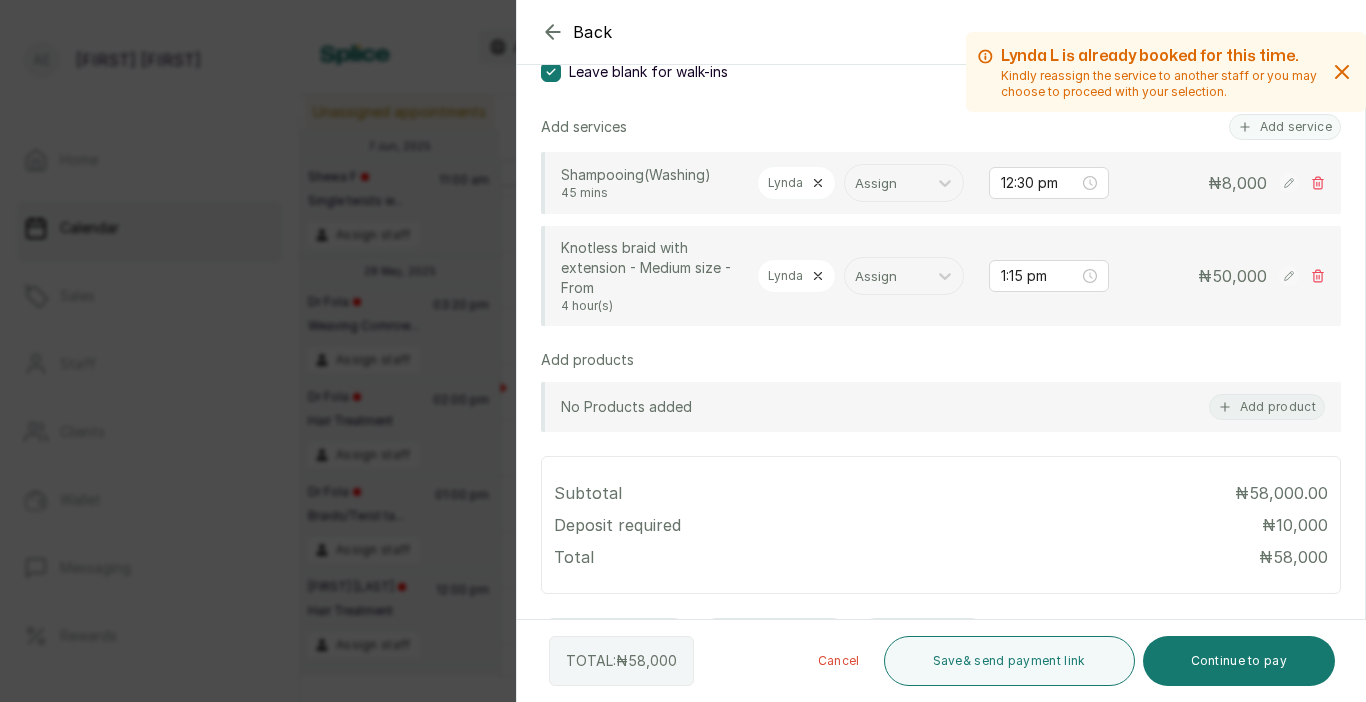 scroll, scrollTop: 404, scrollLeft: 0, axis: vertical 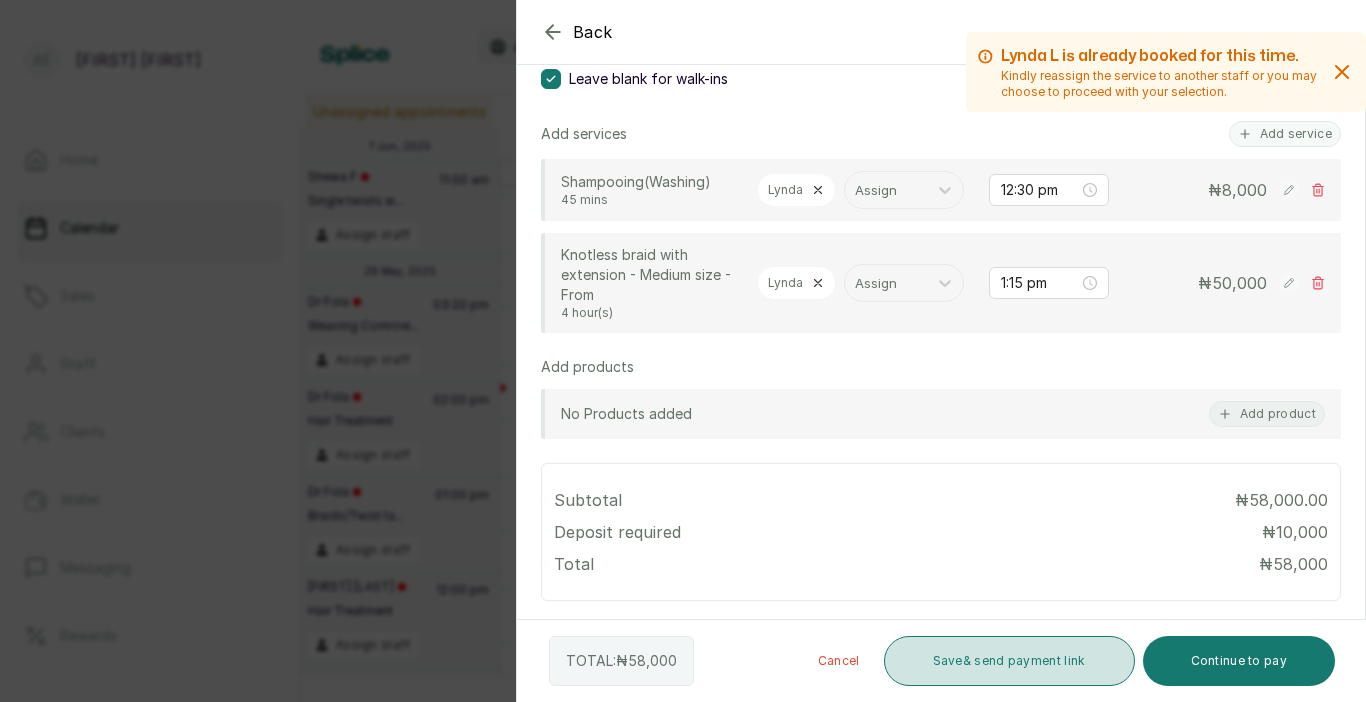 click on "Save  & send payment link" at bounding box center (1009, 661) 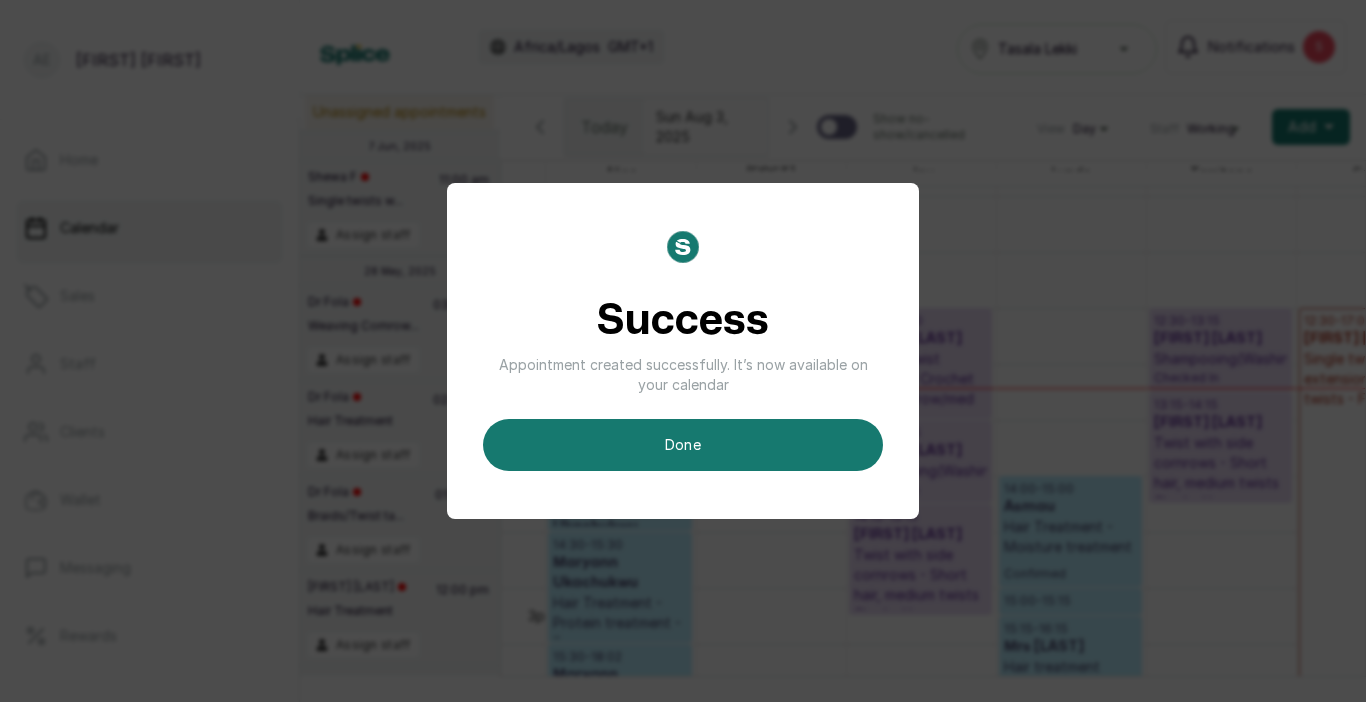 scroll, scrollTop: 0, scrollLeft: 12, axis: horizontal 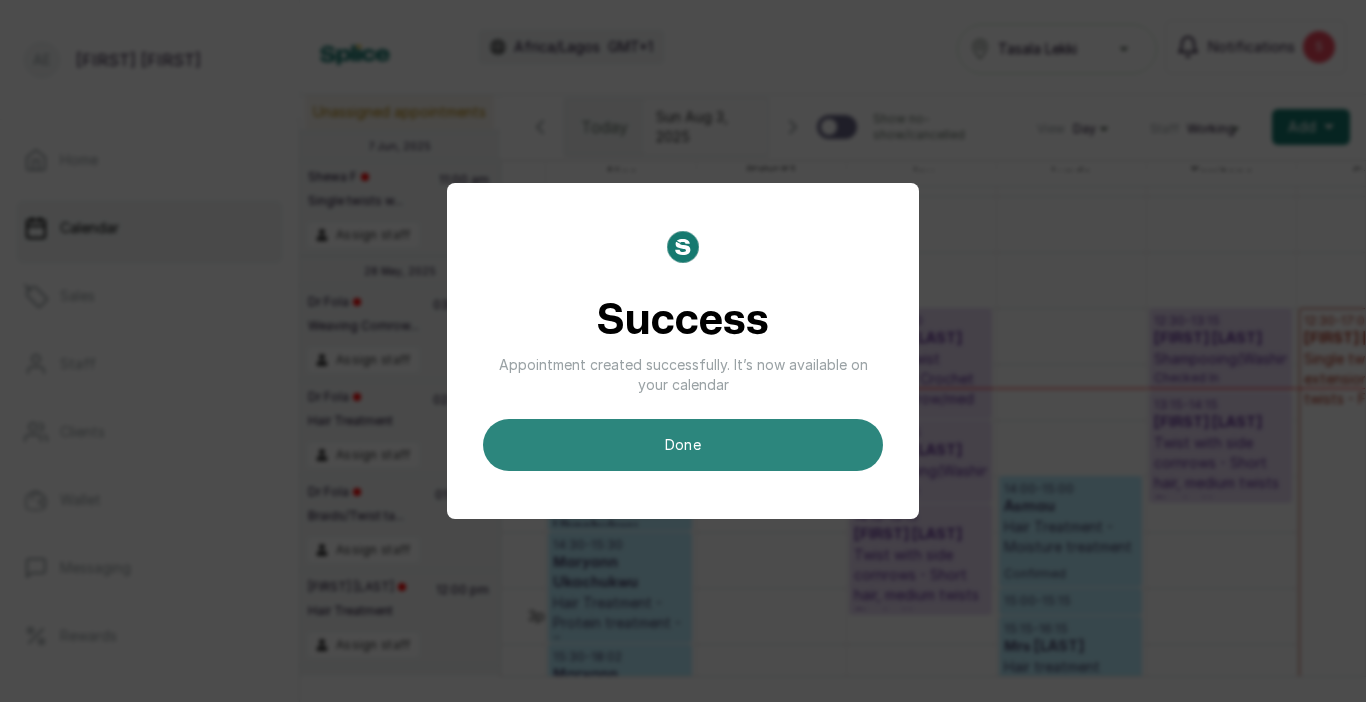 click on "done" at bounding box center [683, 445] 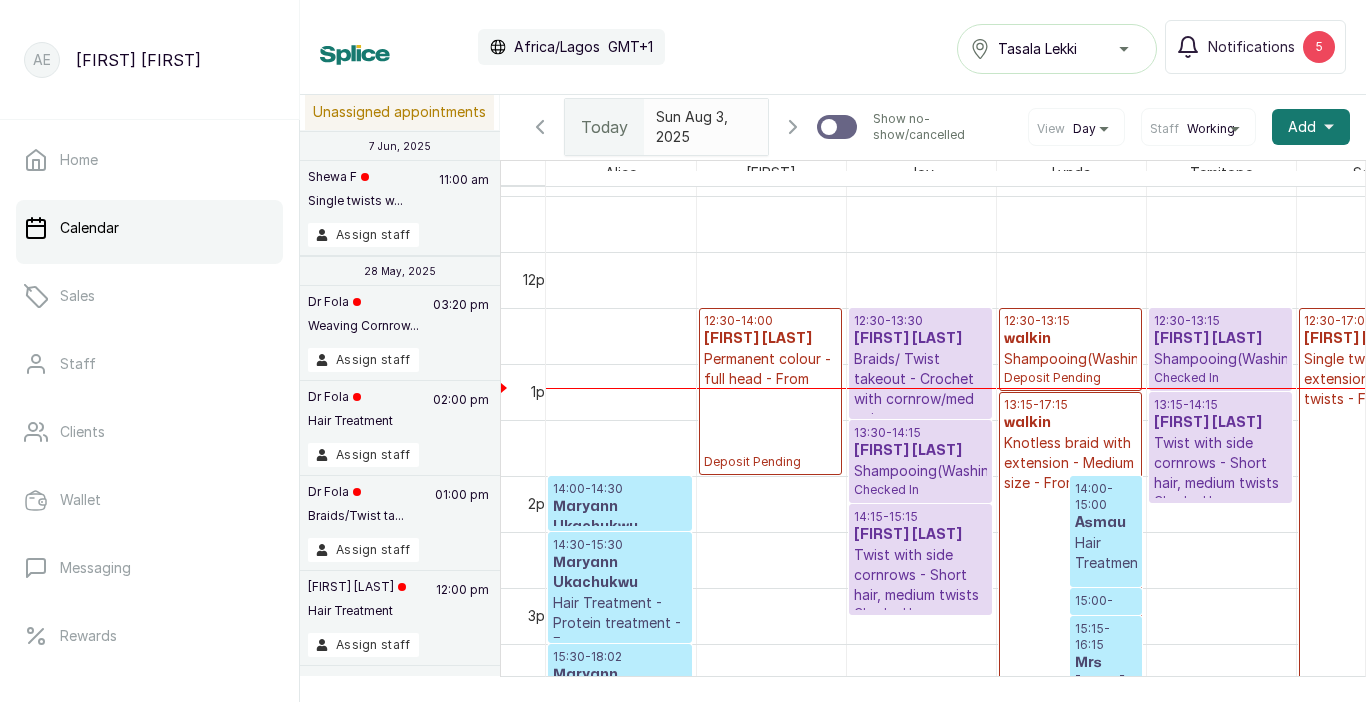 scroll, scrollTop: 673, scrollLeft: 0, axis: vertical 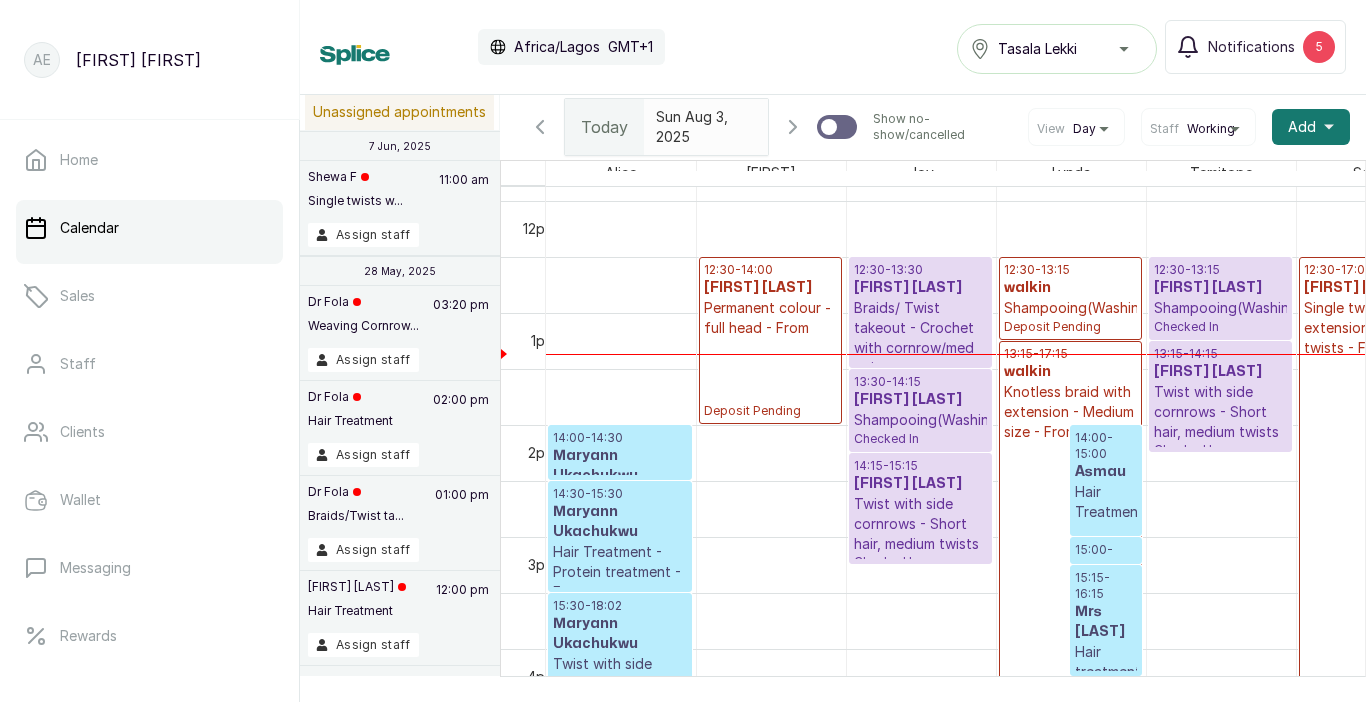 click on "Braids/ Twist takeout - Crochet with cornrow/med twist" at bounding box center (920, 338) 